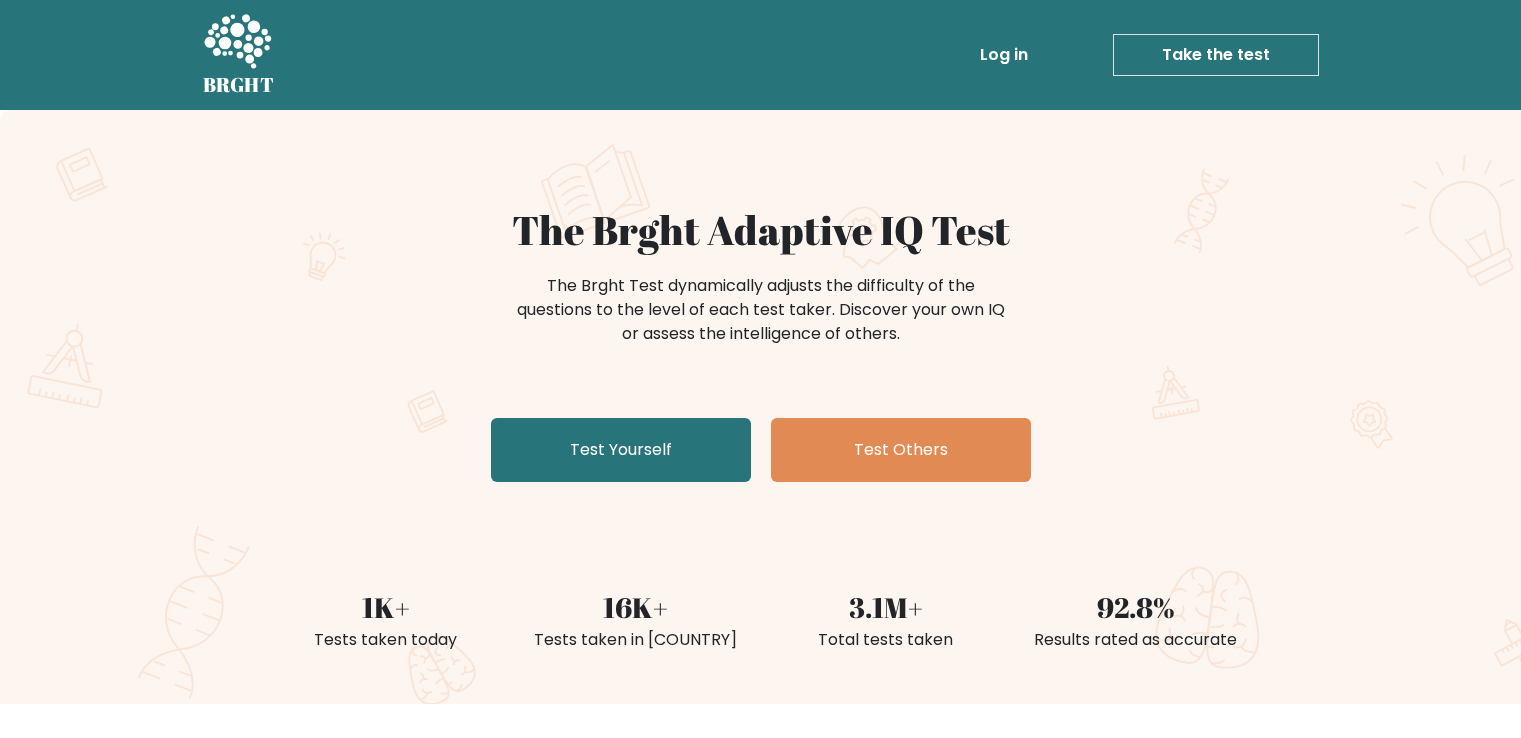 scroll, scrollTop: 0, scrollLeft: 0, axis: both 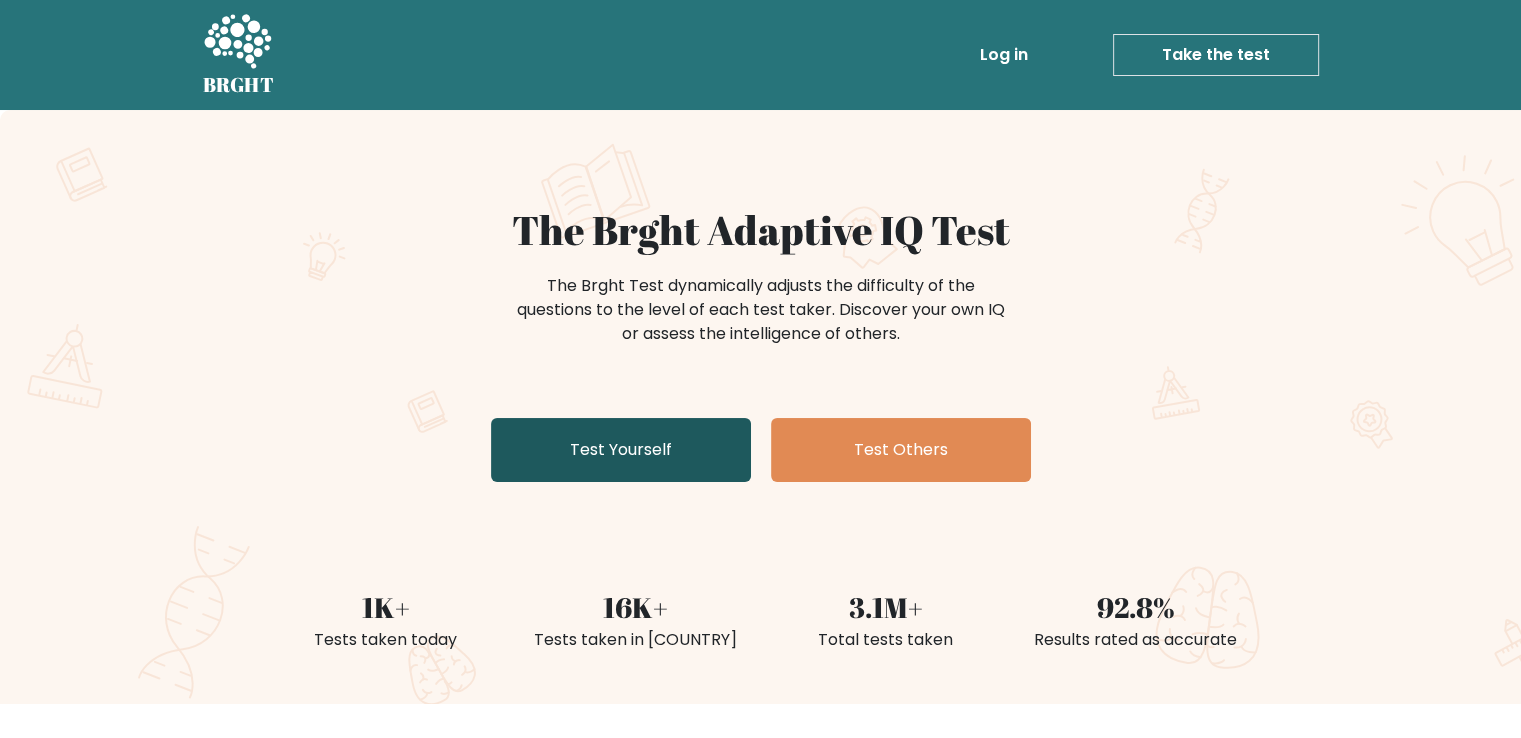 click on "Test Yourself" at bounding box center [621, 450] 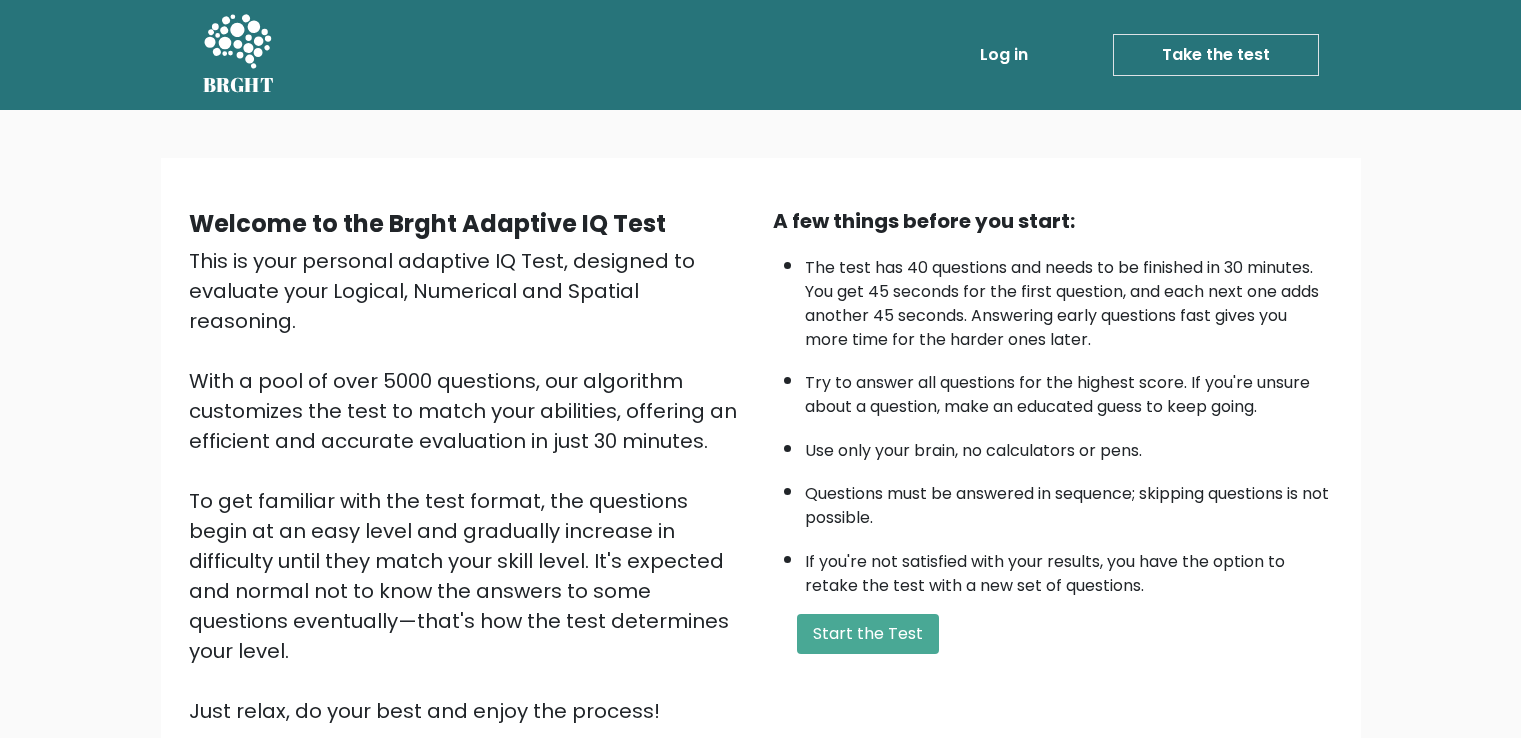scroll, scrollTop: 0, scrollLeft: 0, axis: both 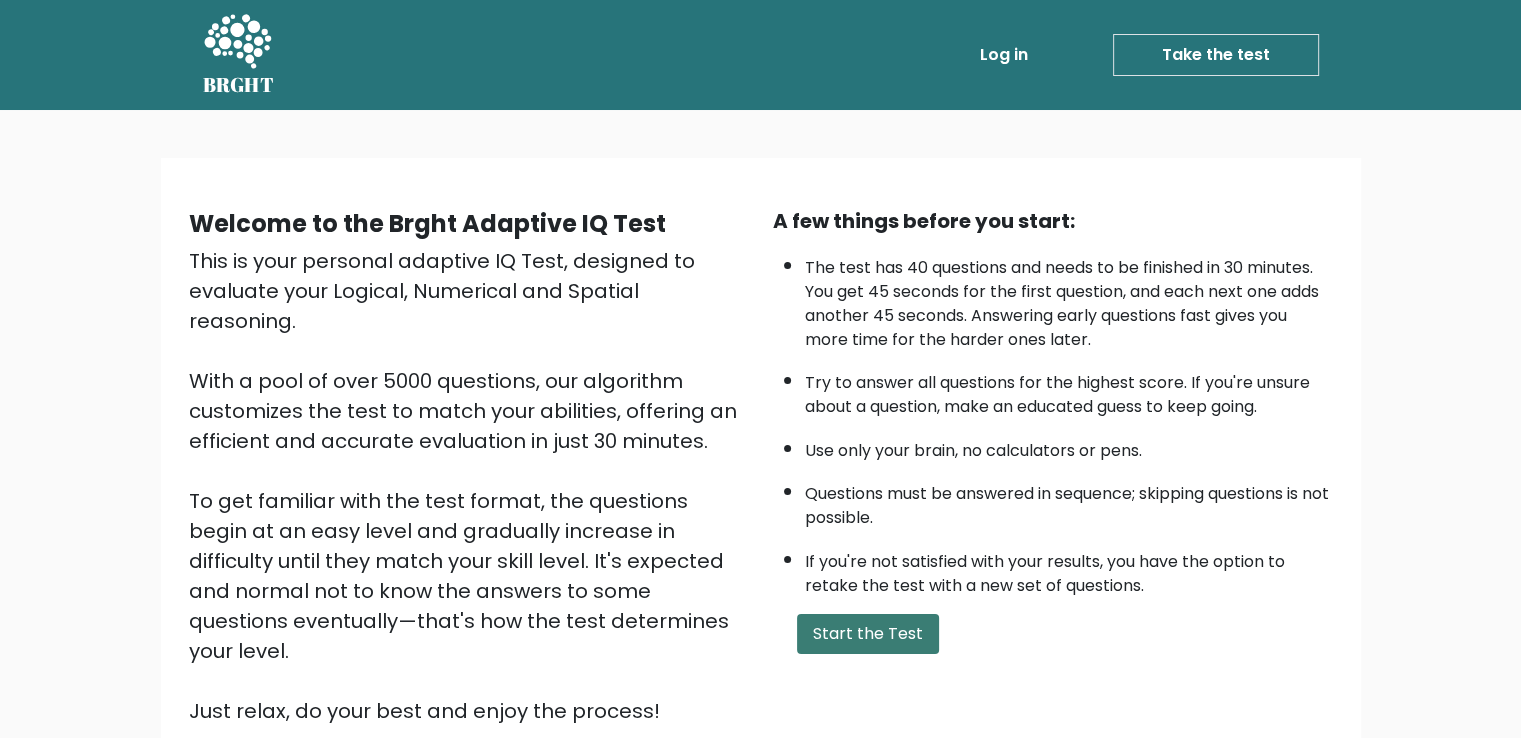 click on "Start the Test" at bounding box center [868, 634] 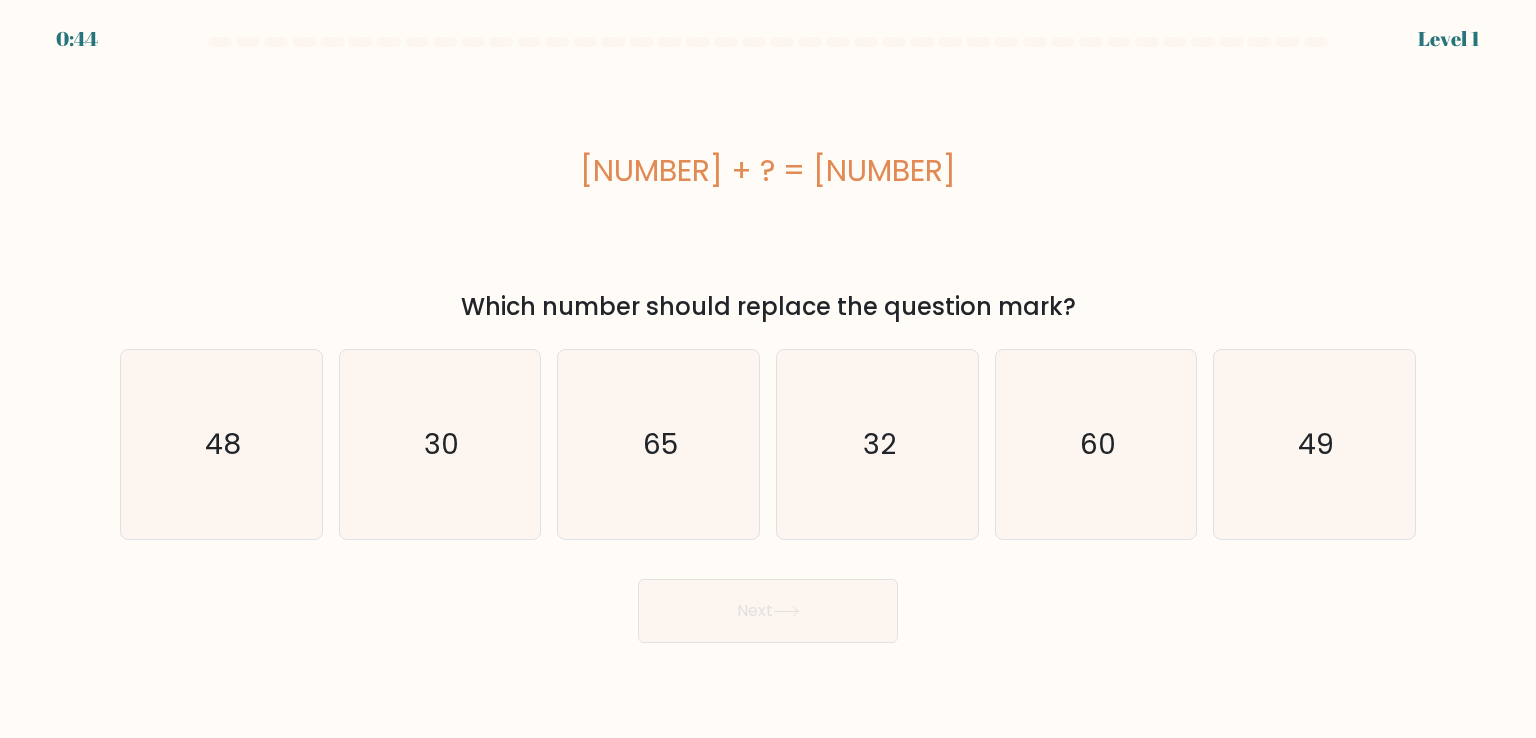 scroll, scrollTop: 0, scrollLeft: 0, axis: both 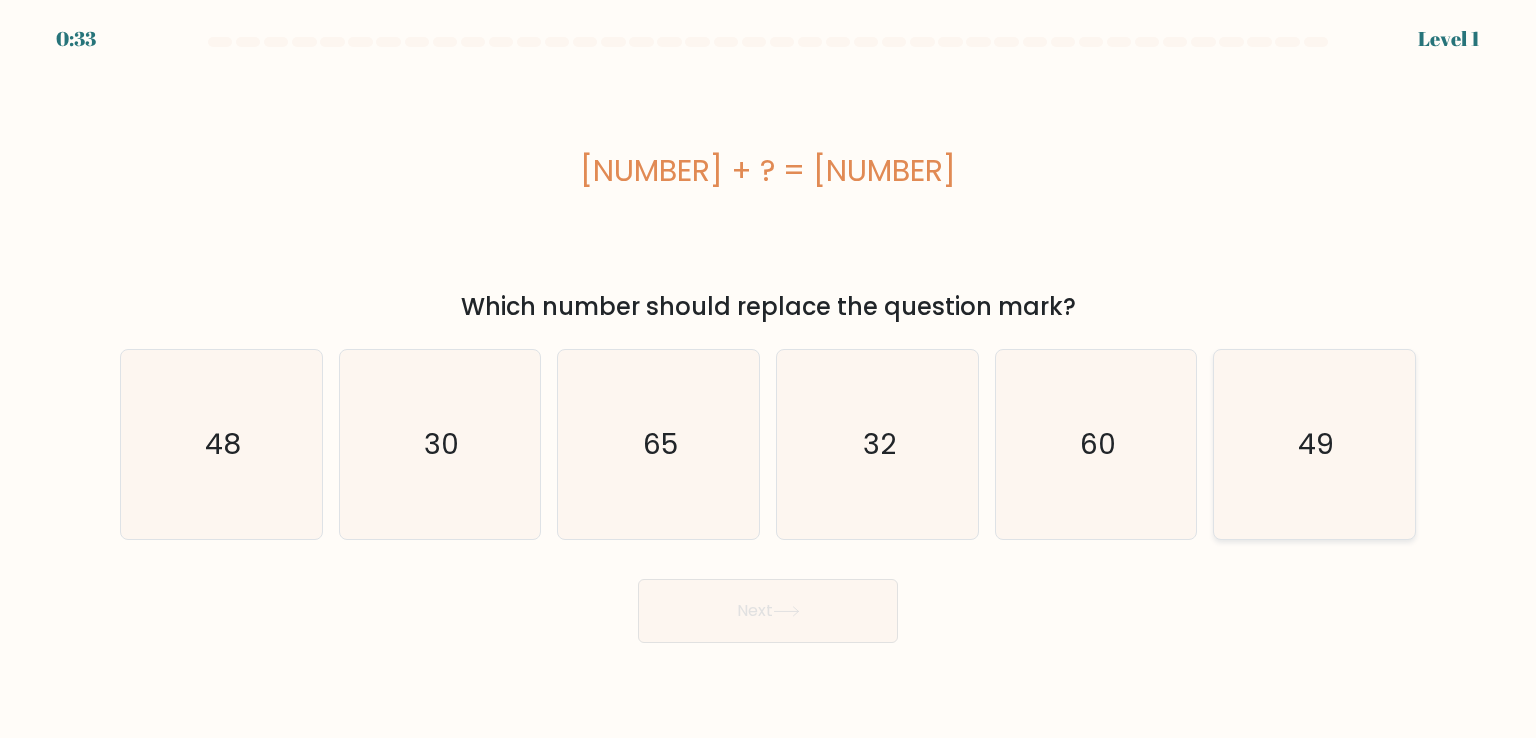 click on "49" at bounding box center [1316, 444] 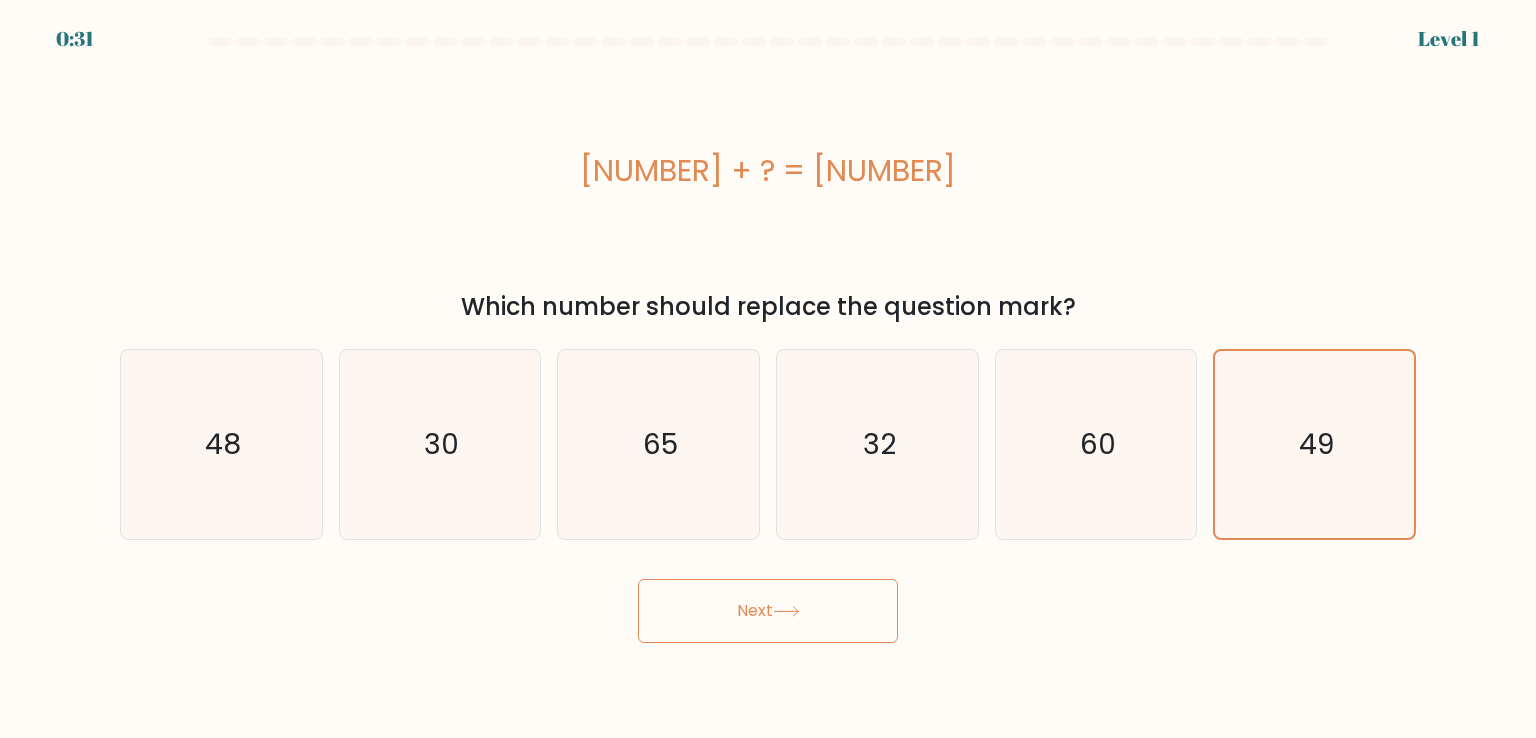 click at bounding box center (786, 611) 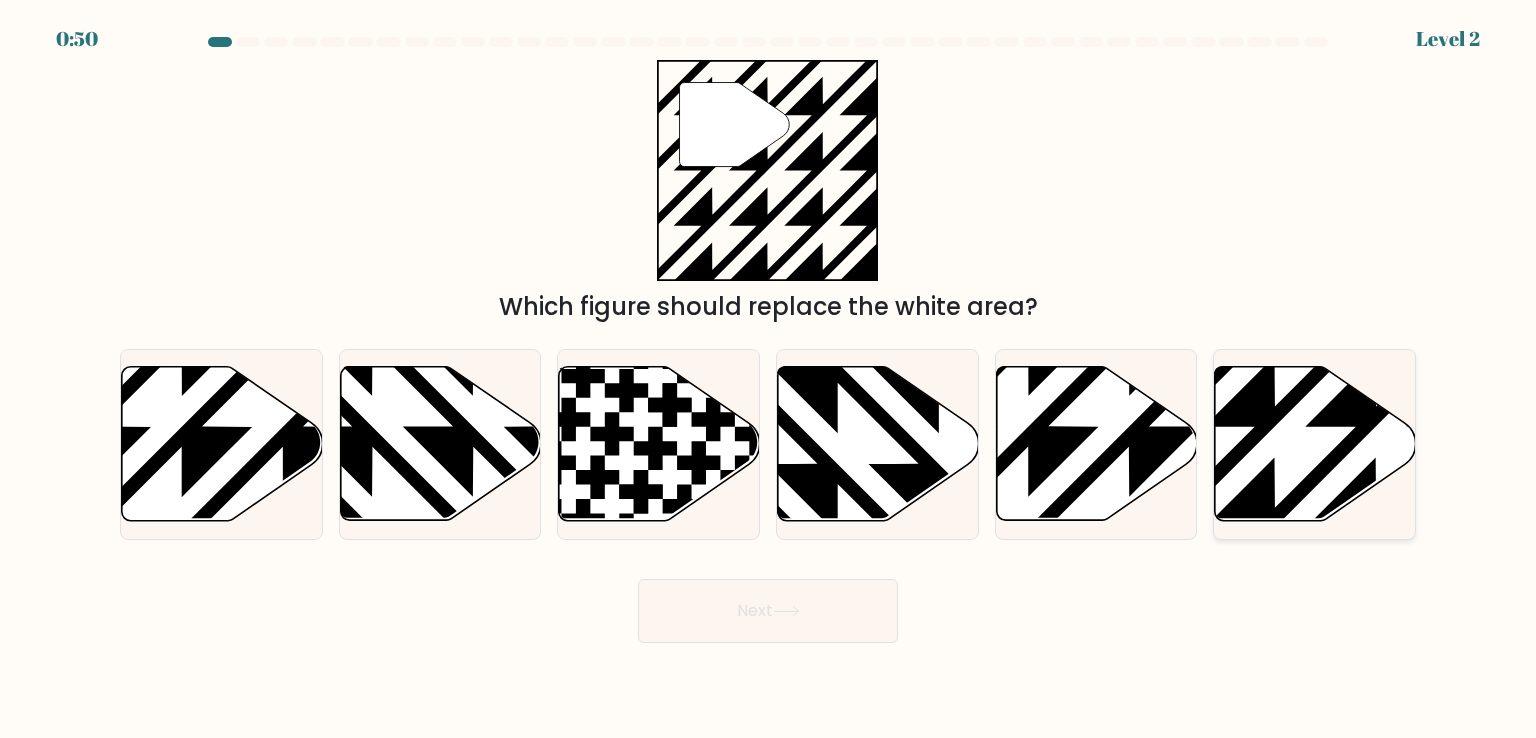 click at bounding box center (1315, 444) 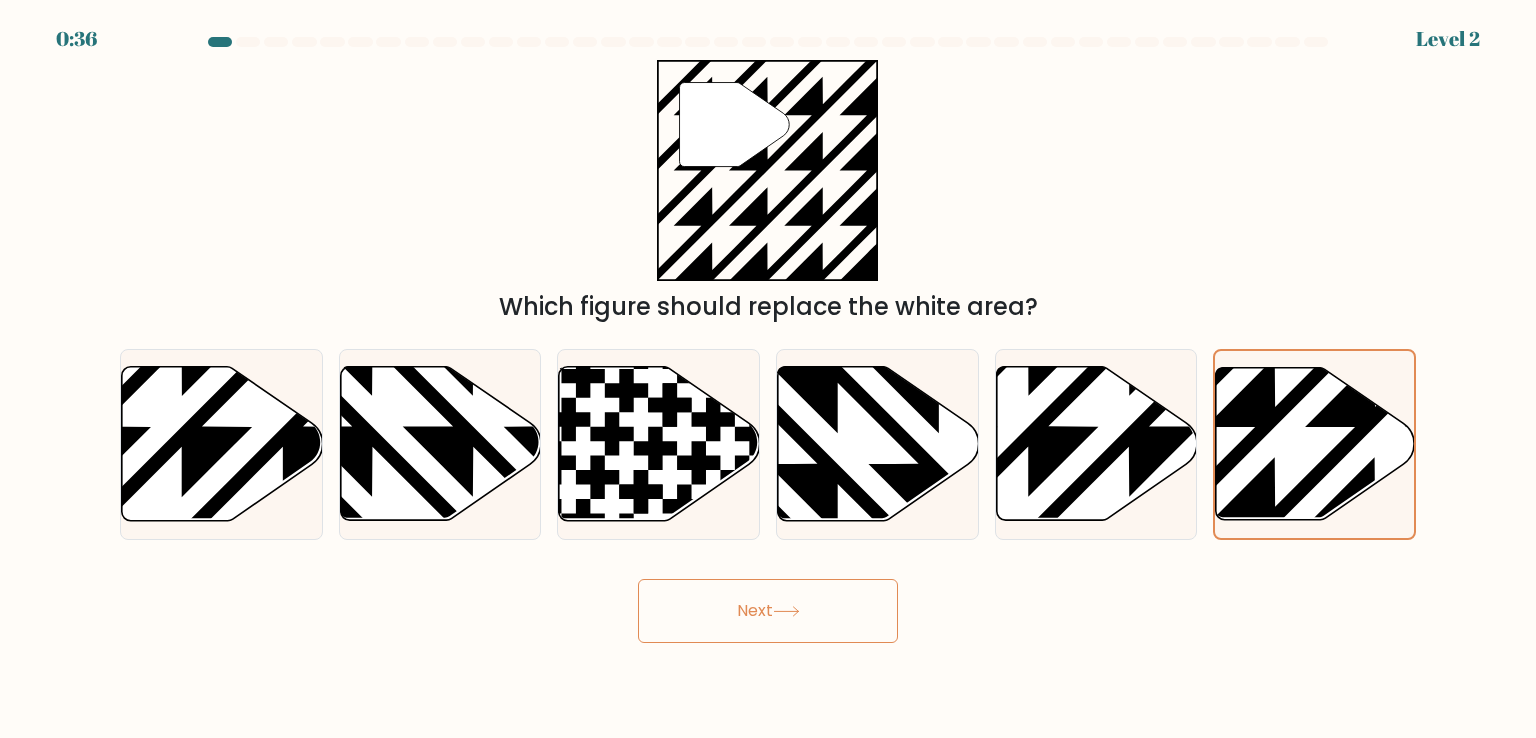 click on "Next" at bounding box center (768, 611) 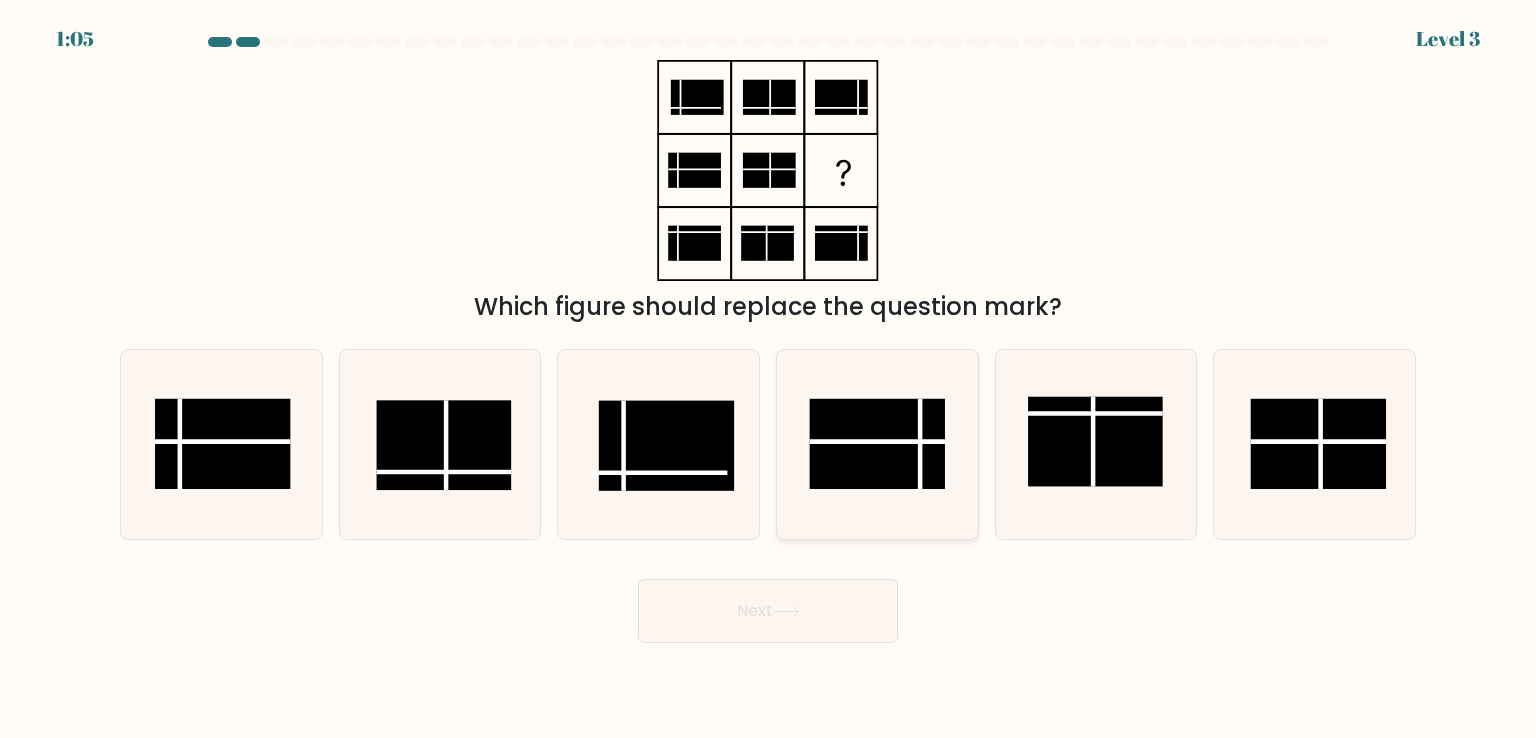 click at bounding box center [877, 444] 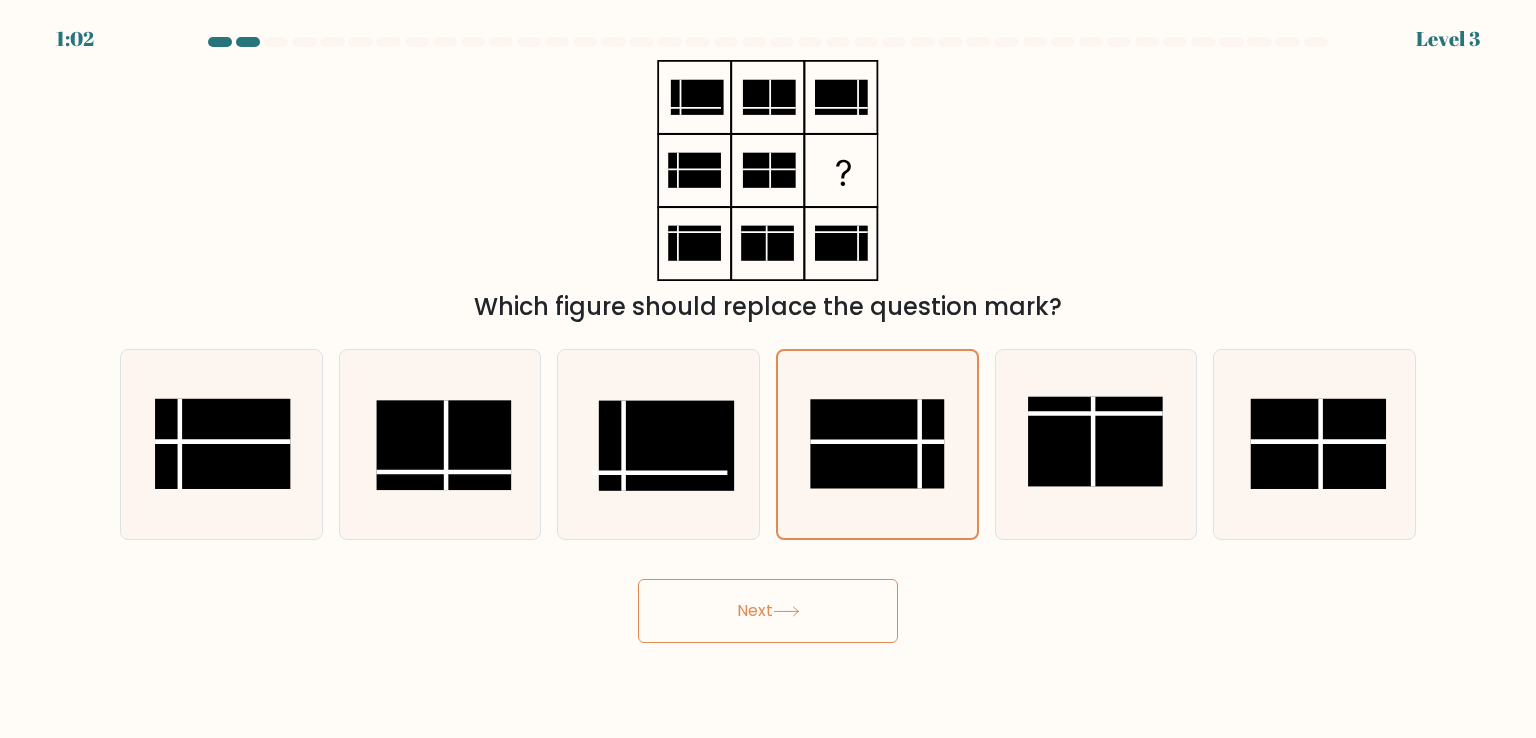 click on "Next" at bounding box center [768, 611] 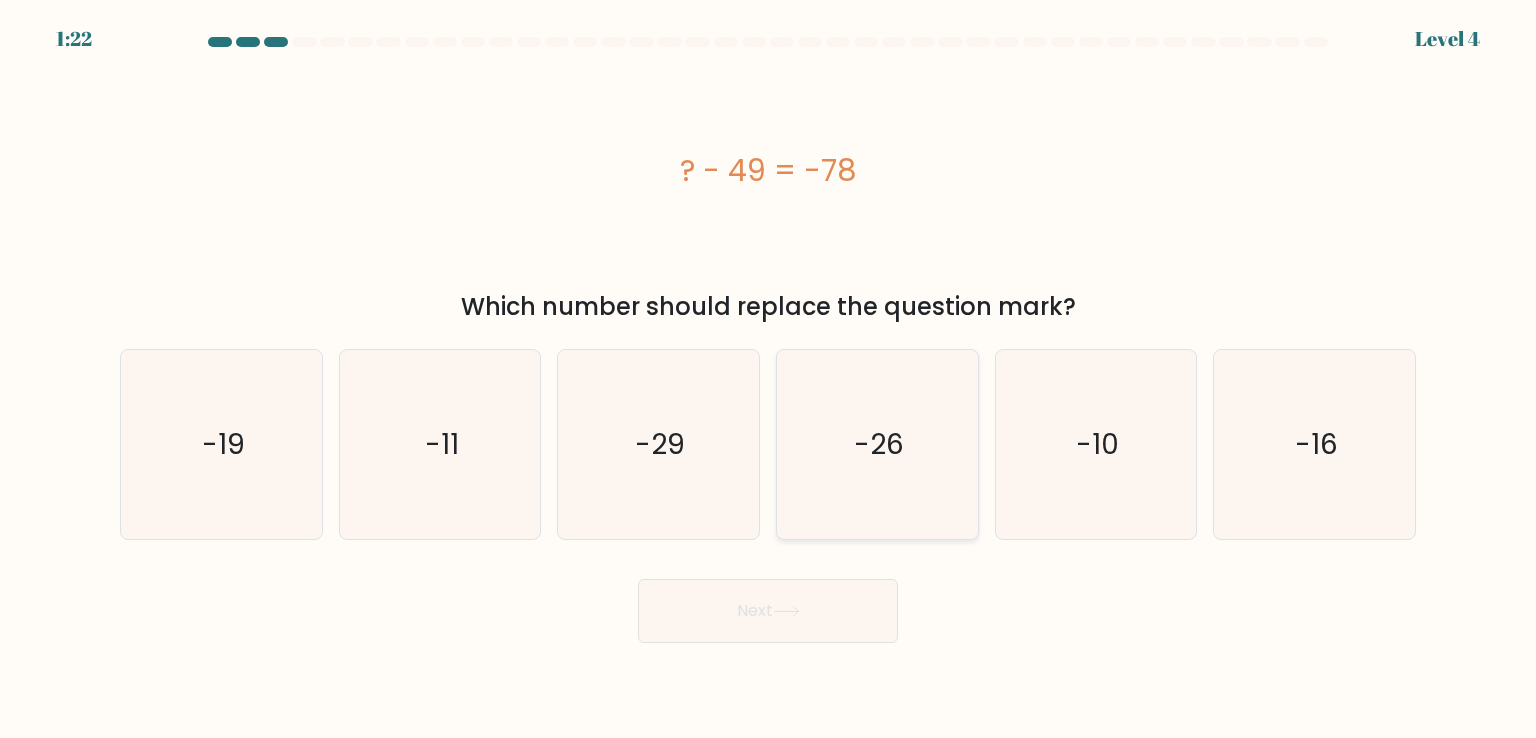 click on "-26" at bounding box center (879, 444) 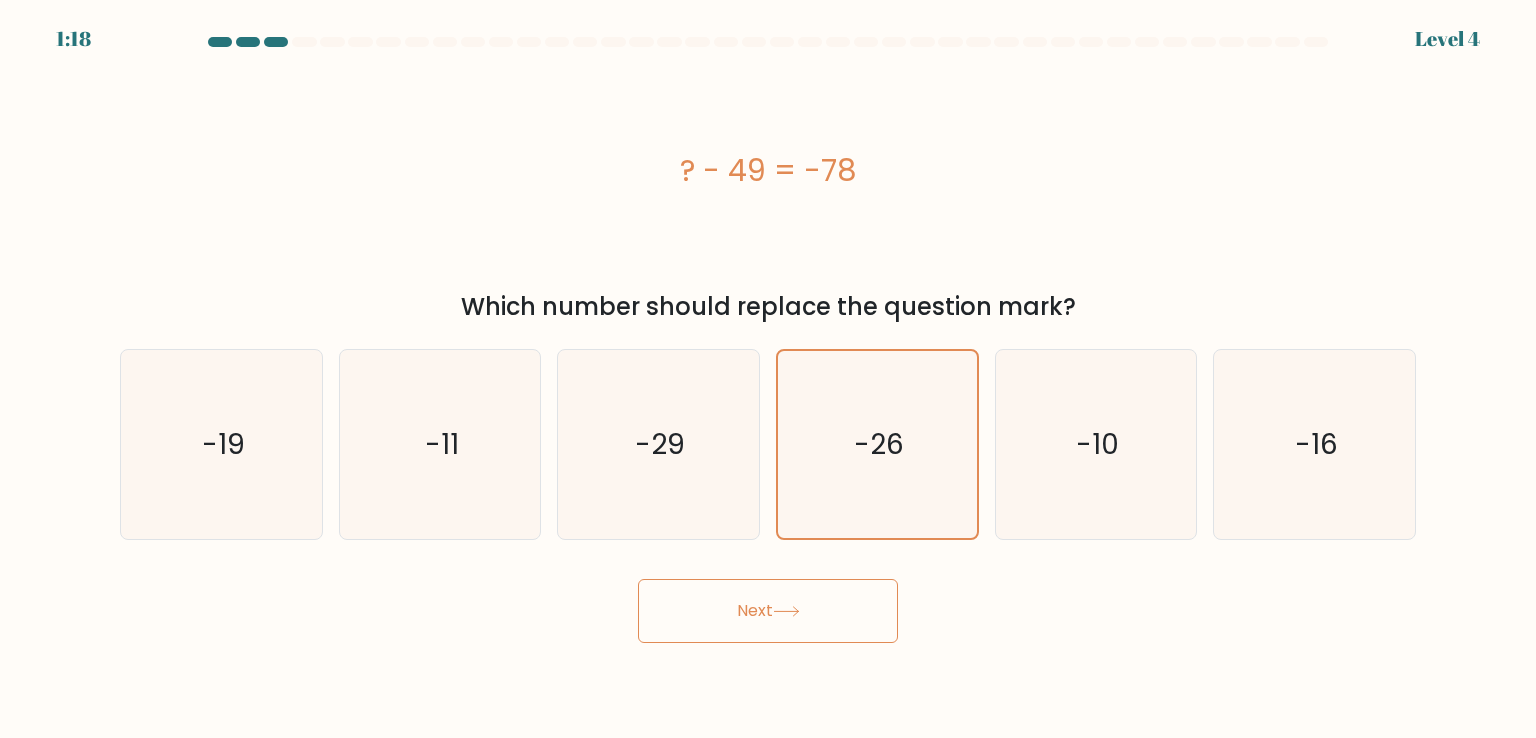 click on "Next" at bounding box center (768, 611) 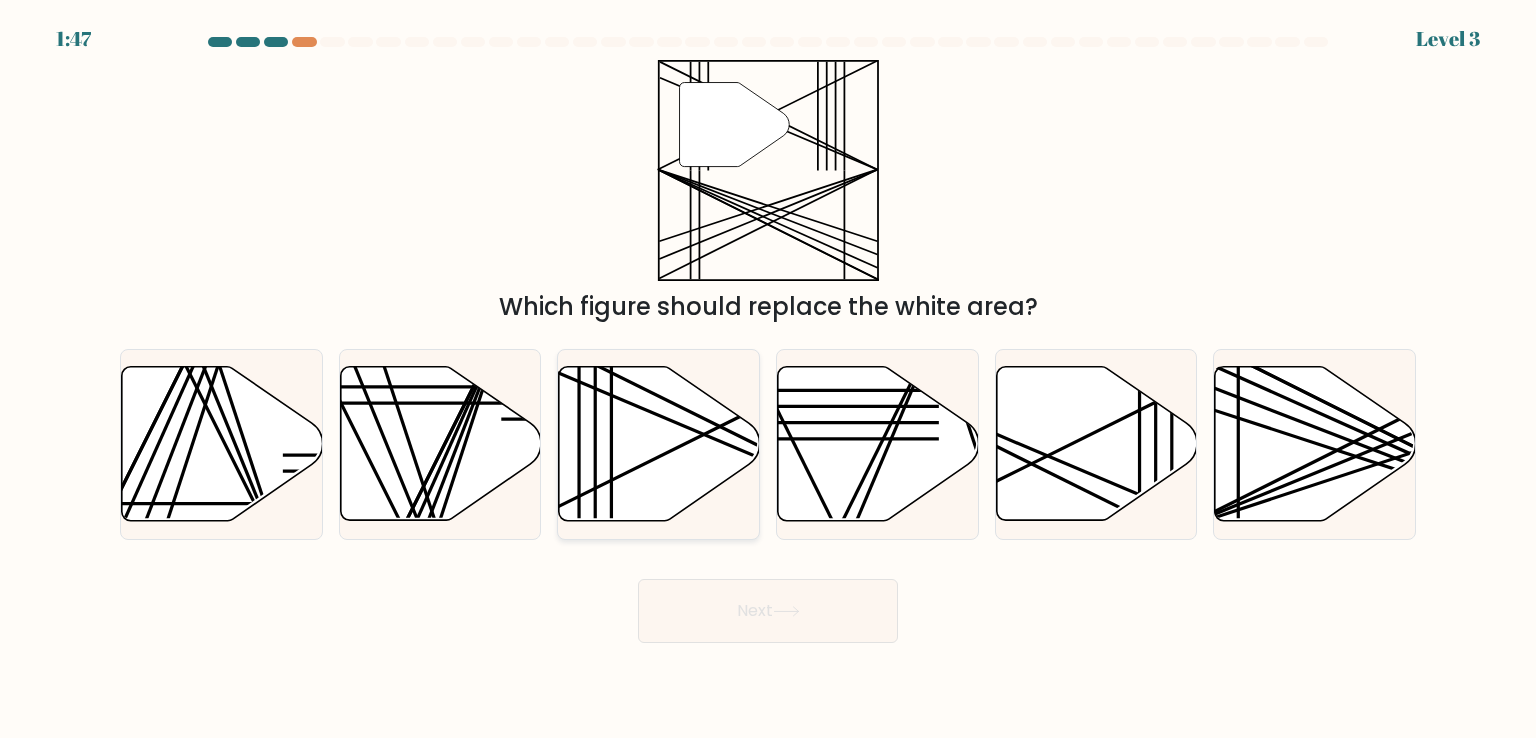 click at bounding box center (659, 444) 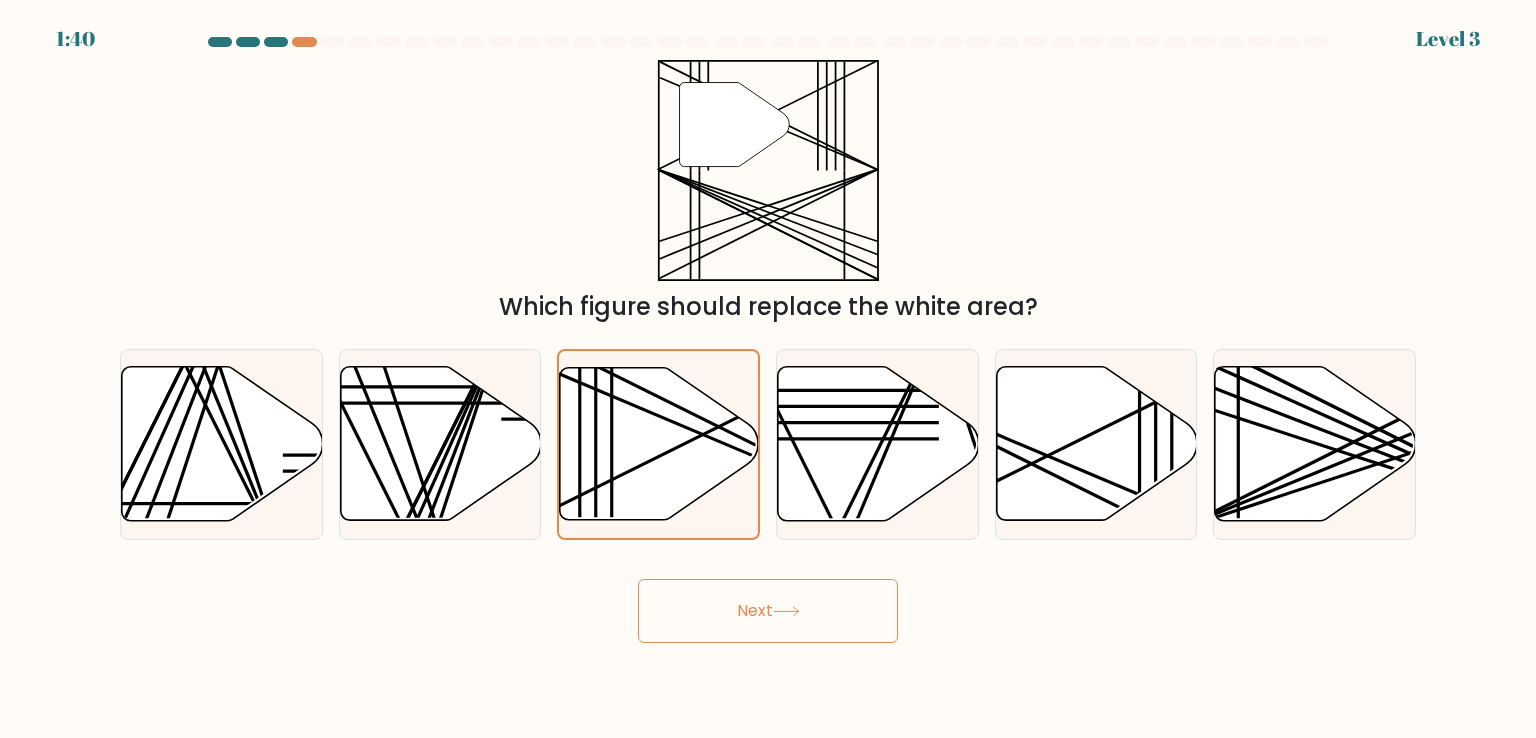 click on "Next" at bounding box center [768, 611] 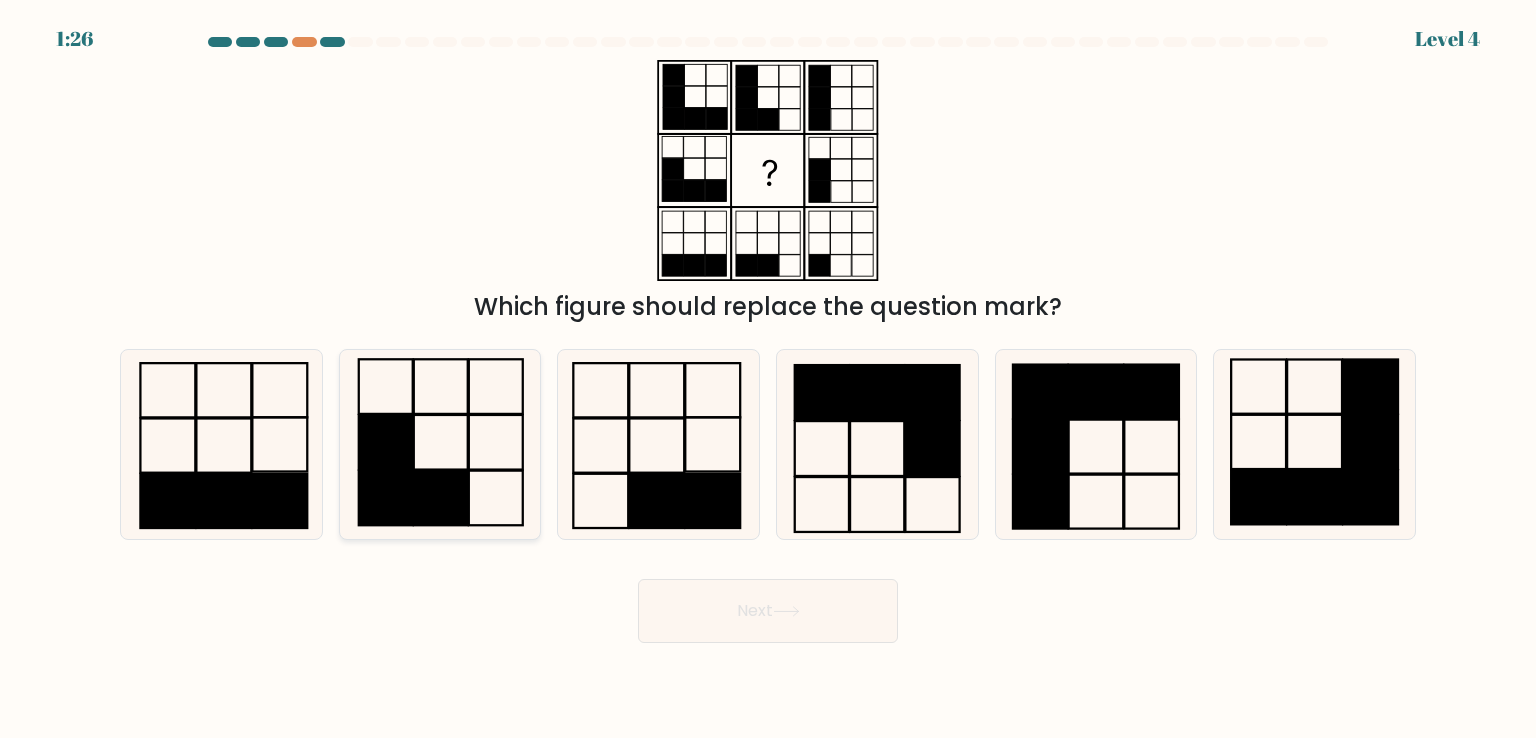 click at bounding box center (440, 444) 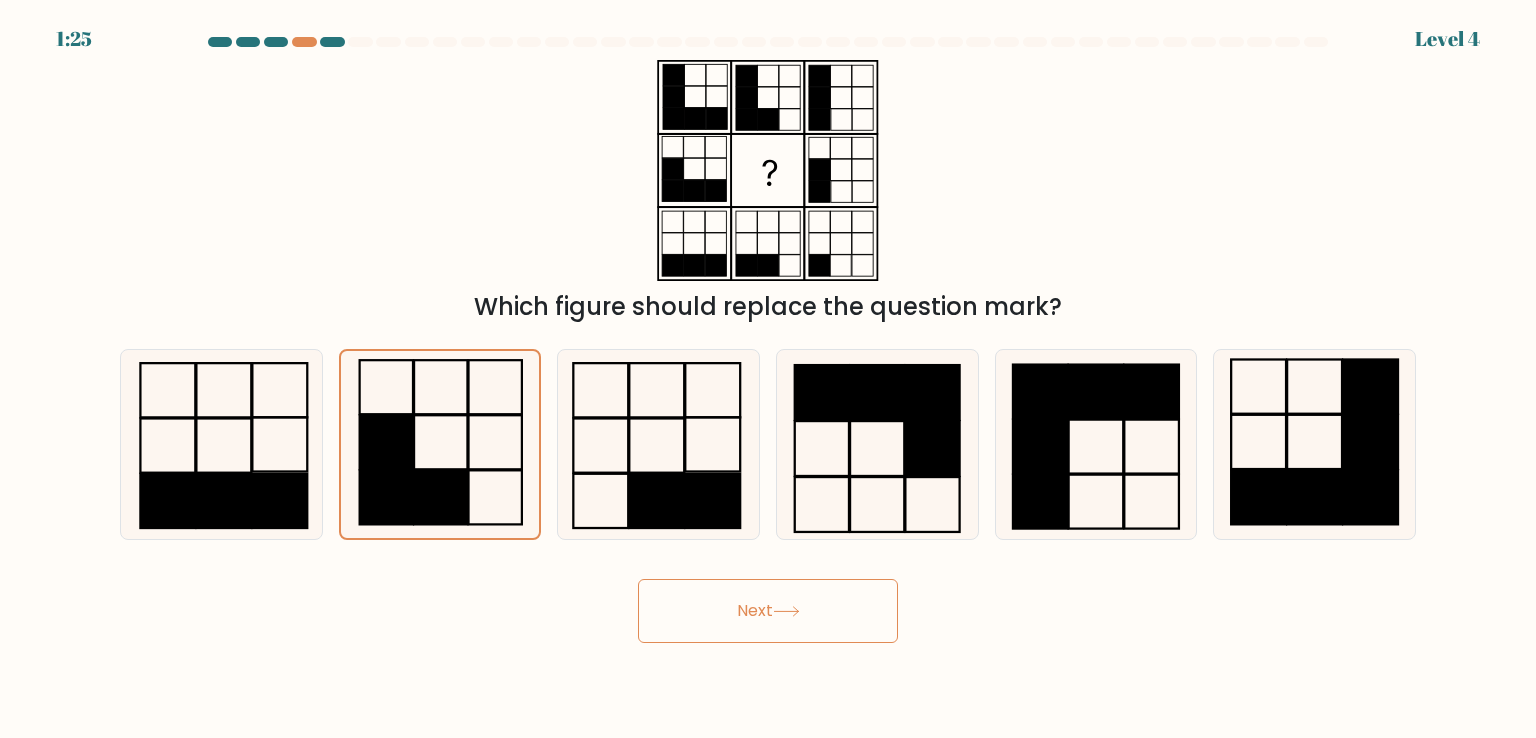 click at bounding box center [786, 611] 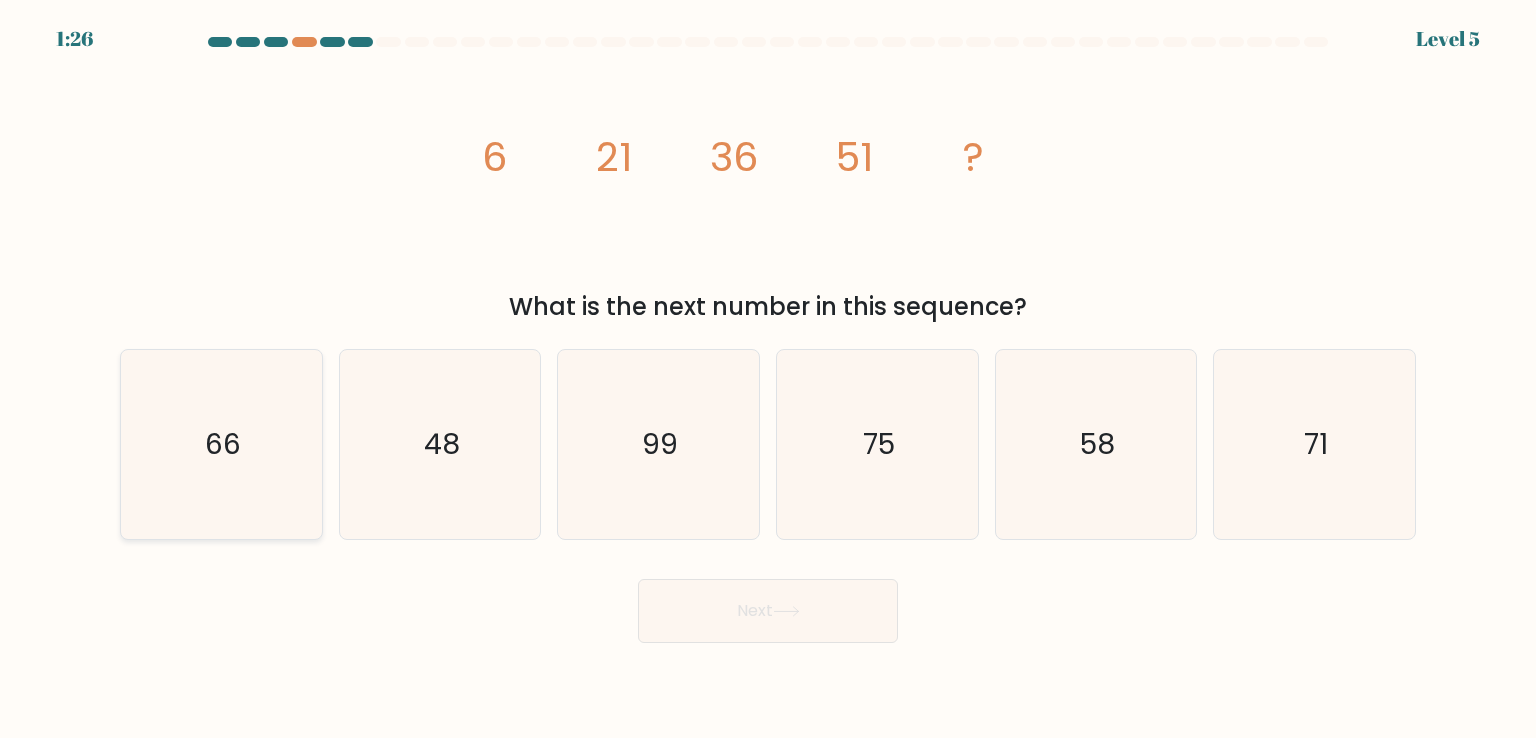 click on "66" at bounding box center (221, 444) 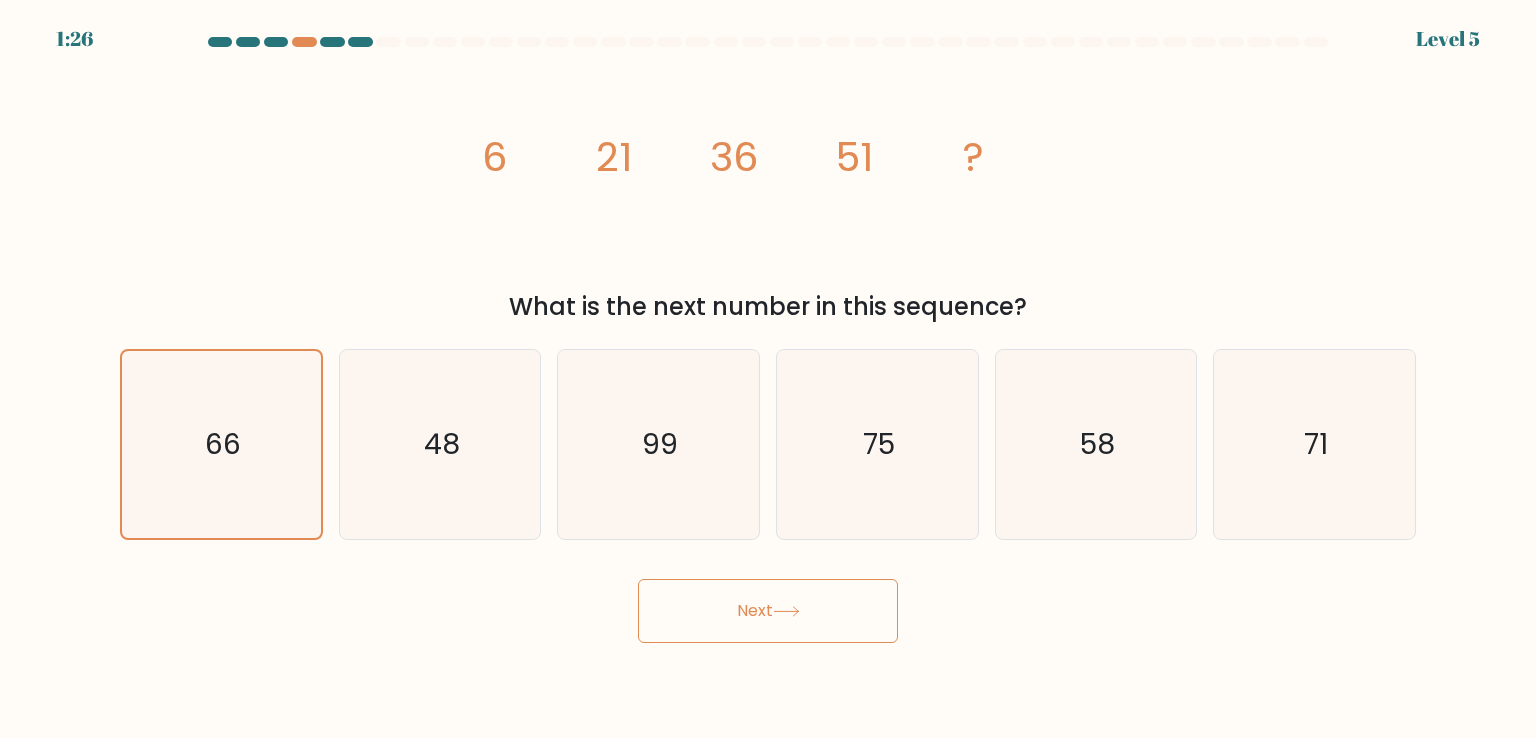 click on "Next" at bounding box center [768, 611] 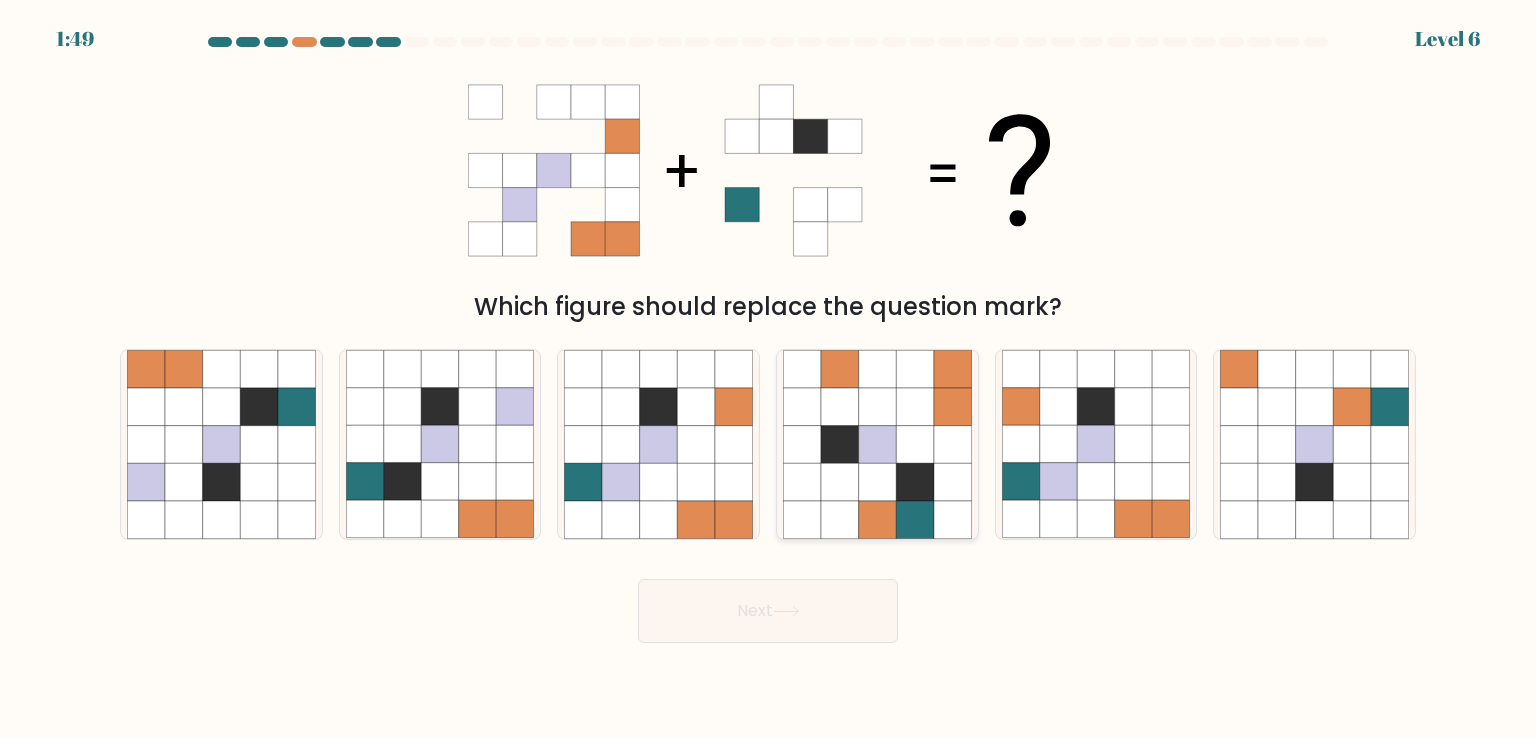 click at bounding box center [878, 407] 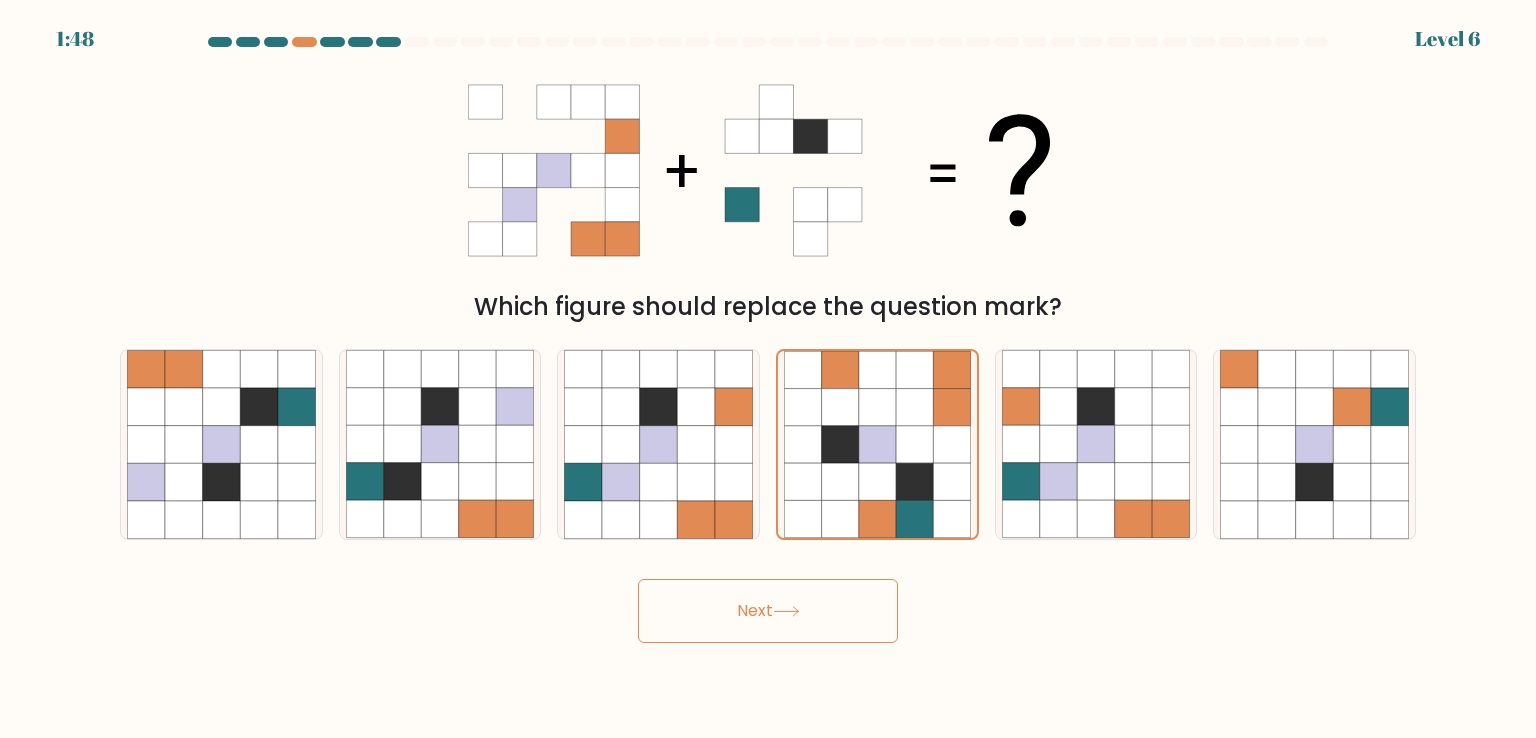 click at bounding box center (786, 611) 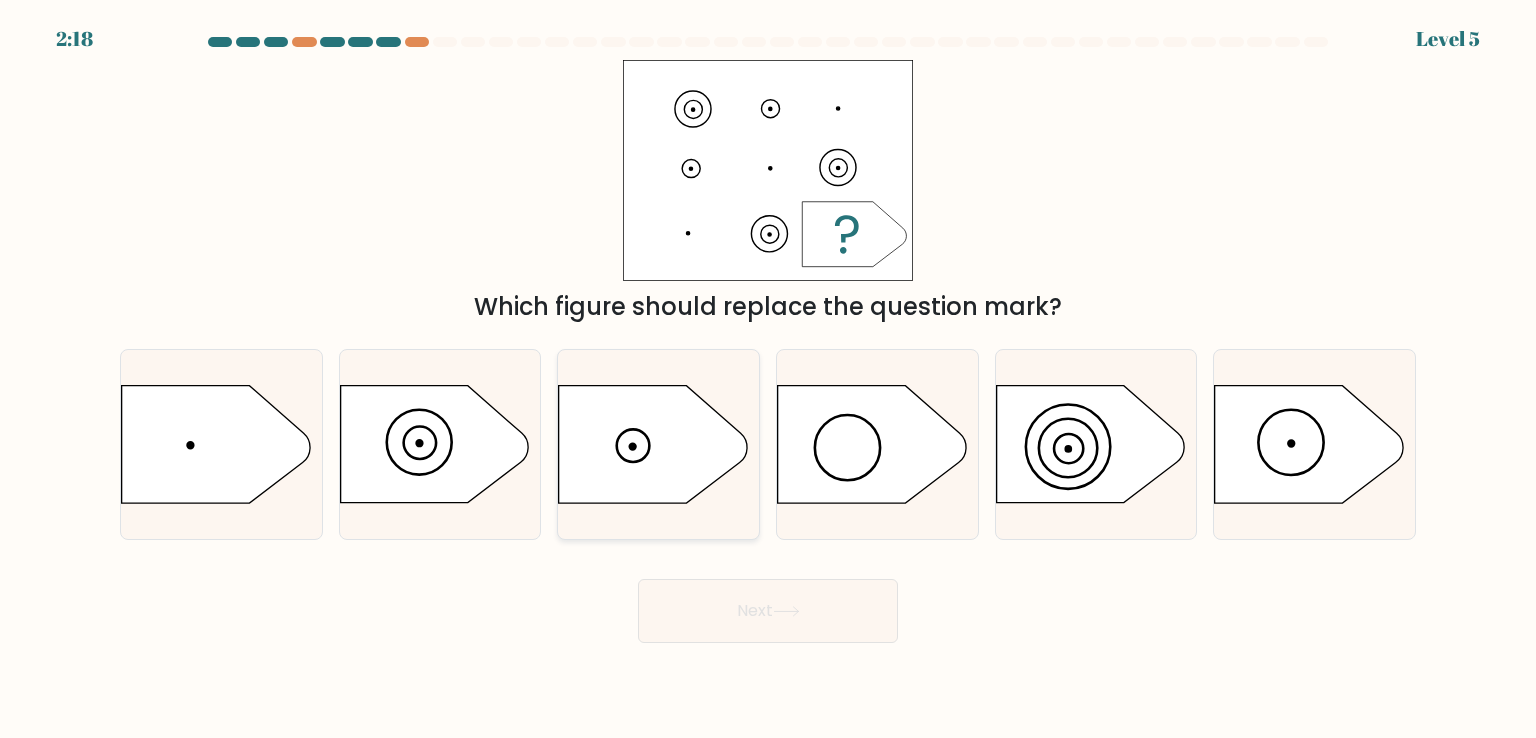 click at bounding box center [653, 444] 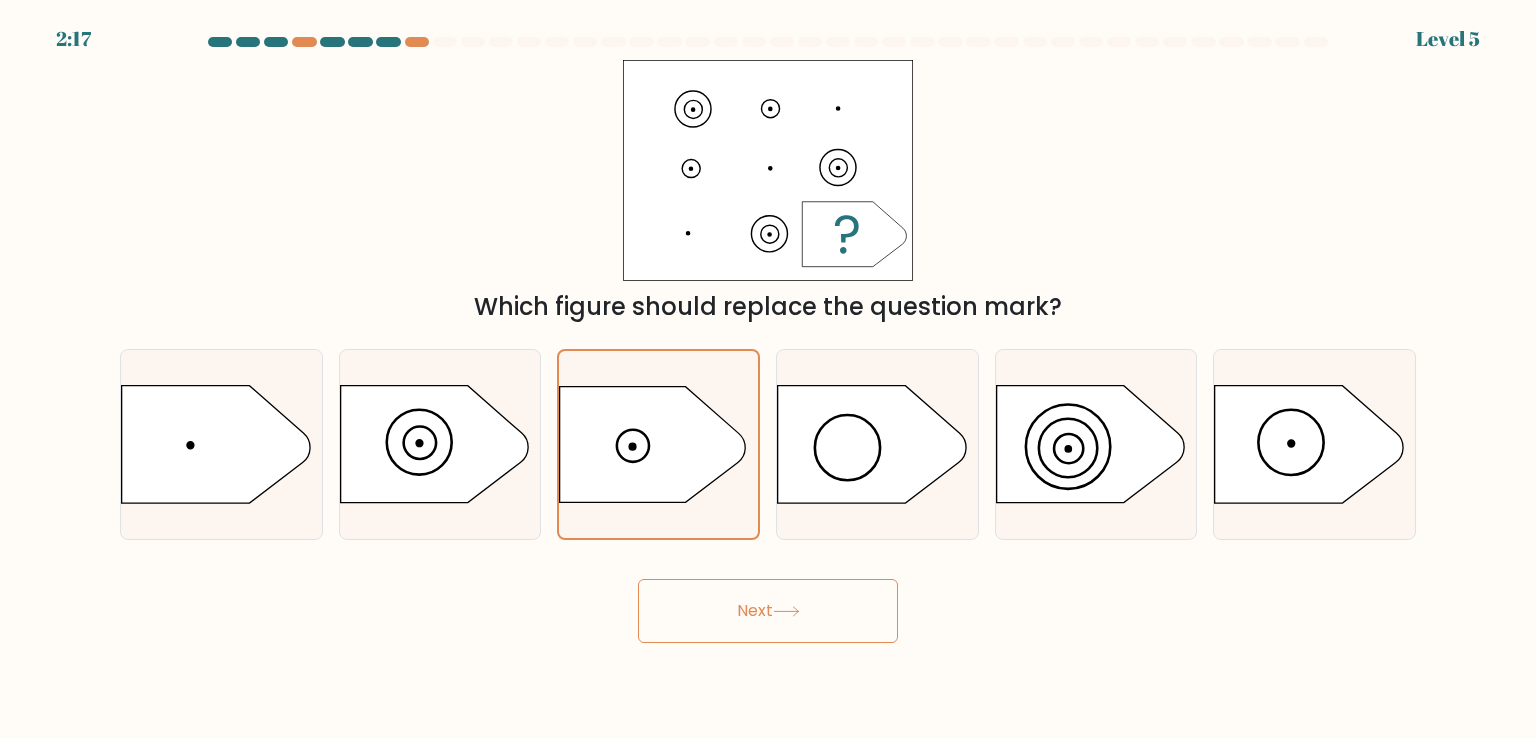 click on "Next" at bounding box center (768, 611) 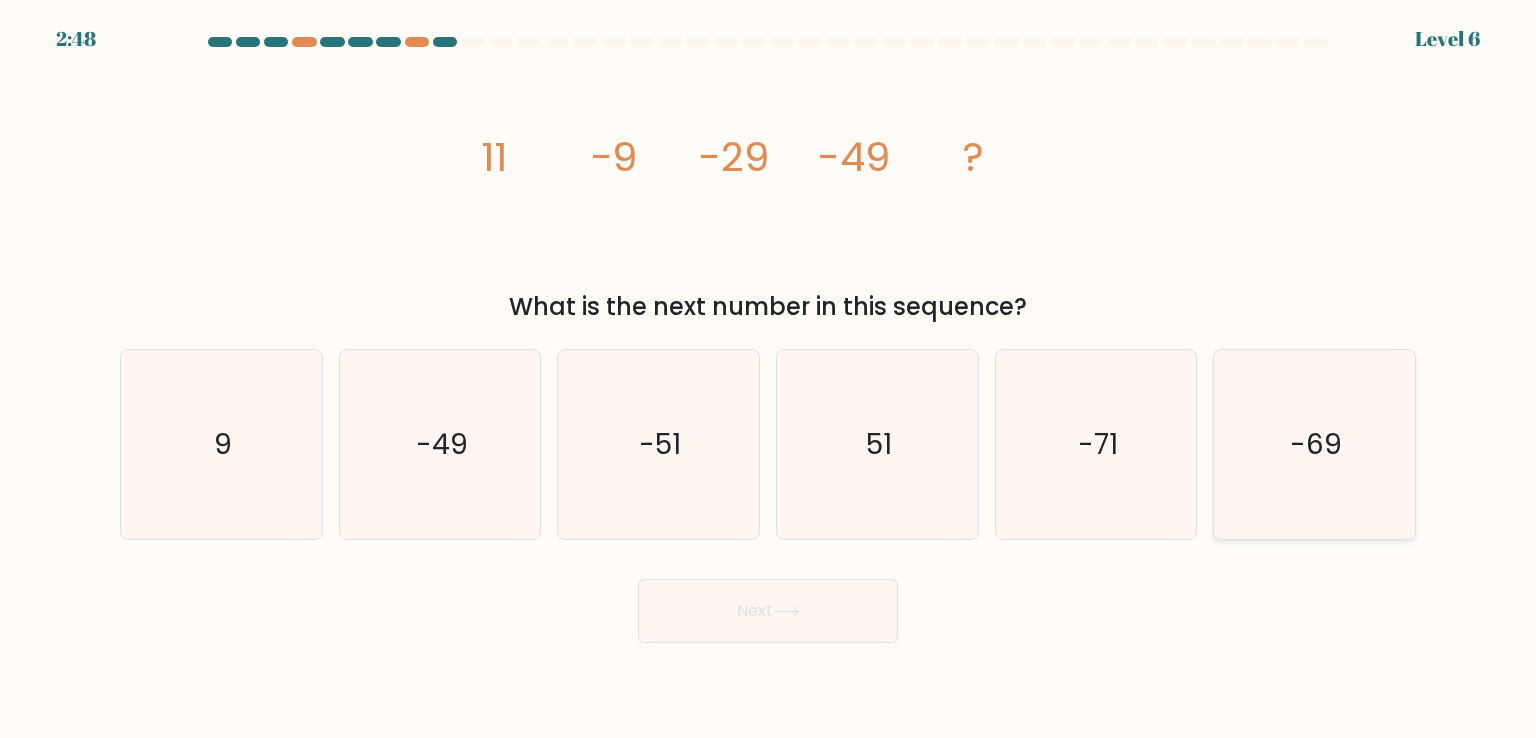 click on "-69" at bounding box center (1316, 444) 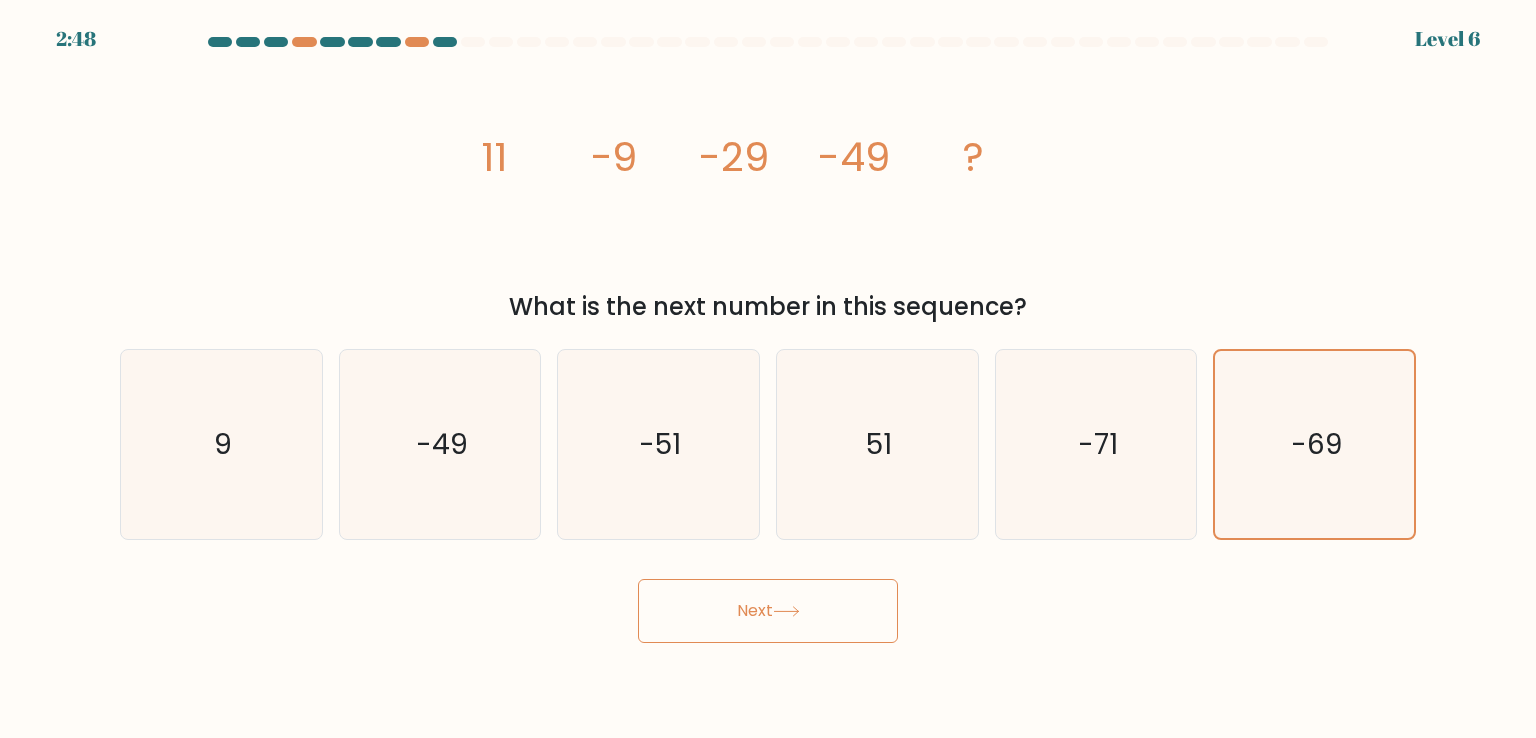 click on "Next" at bounding box center [768, 611] 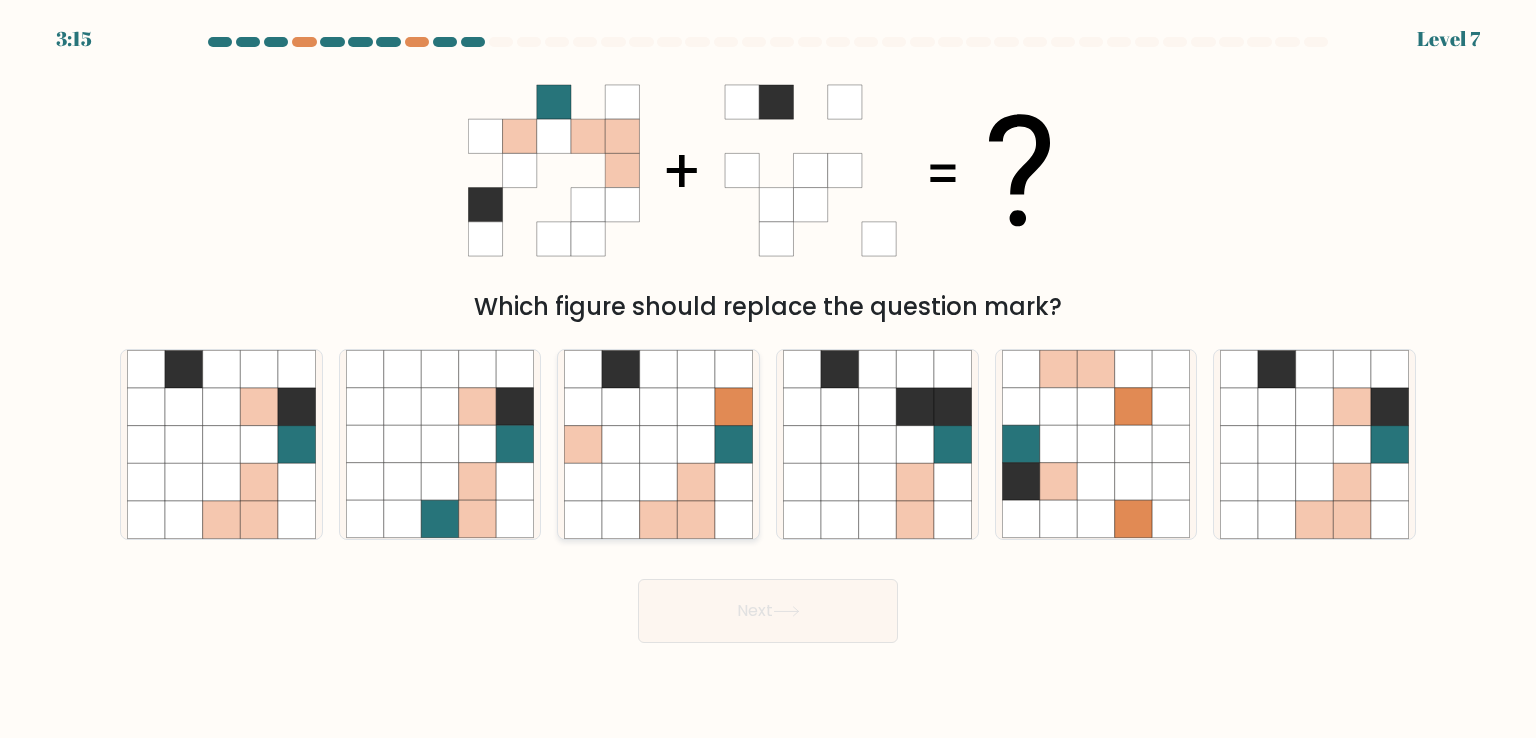 click at bounding box center (659, 445) 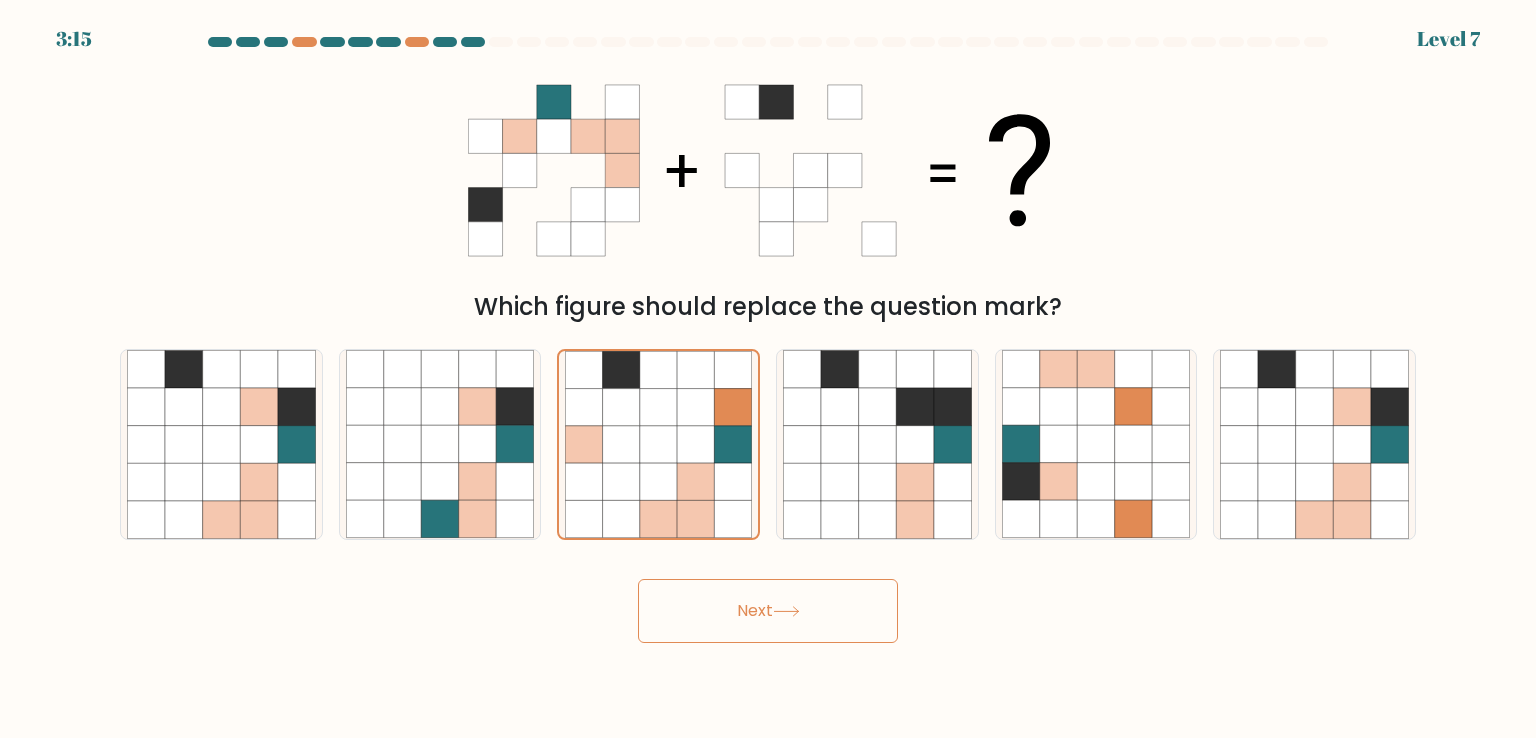 click on "Next" at bounding box center [768, 611] 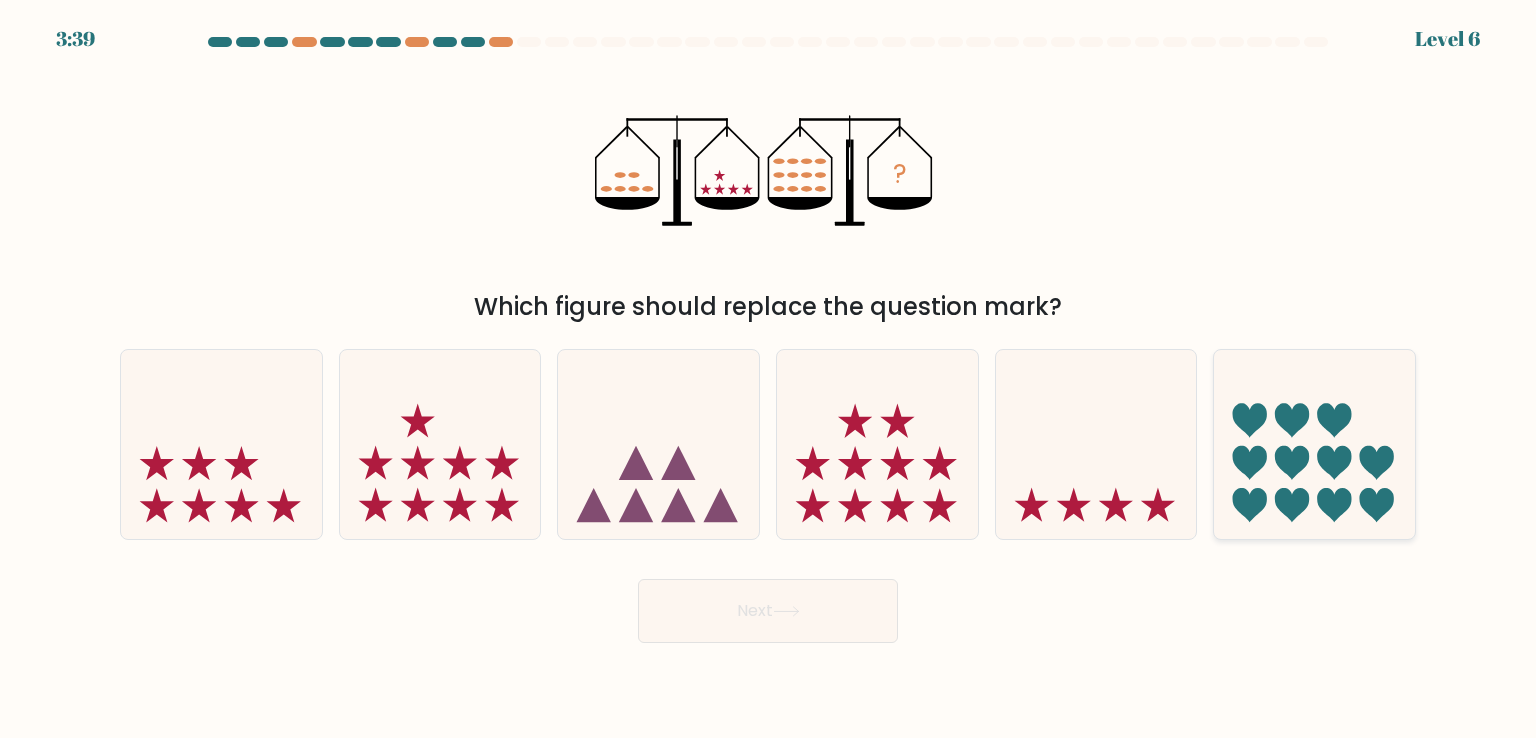click at bounding box center [1314, 444] 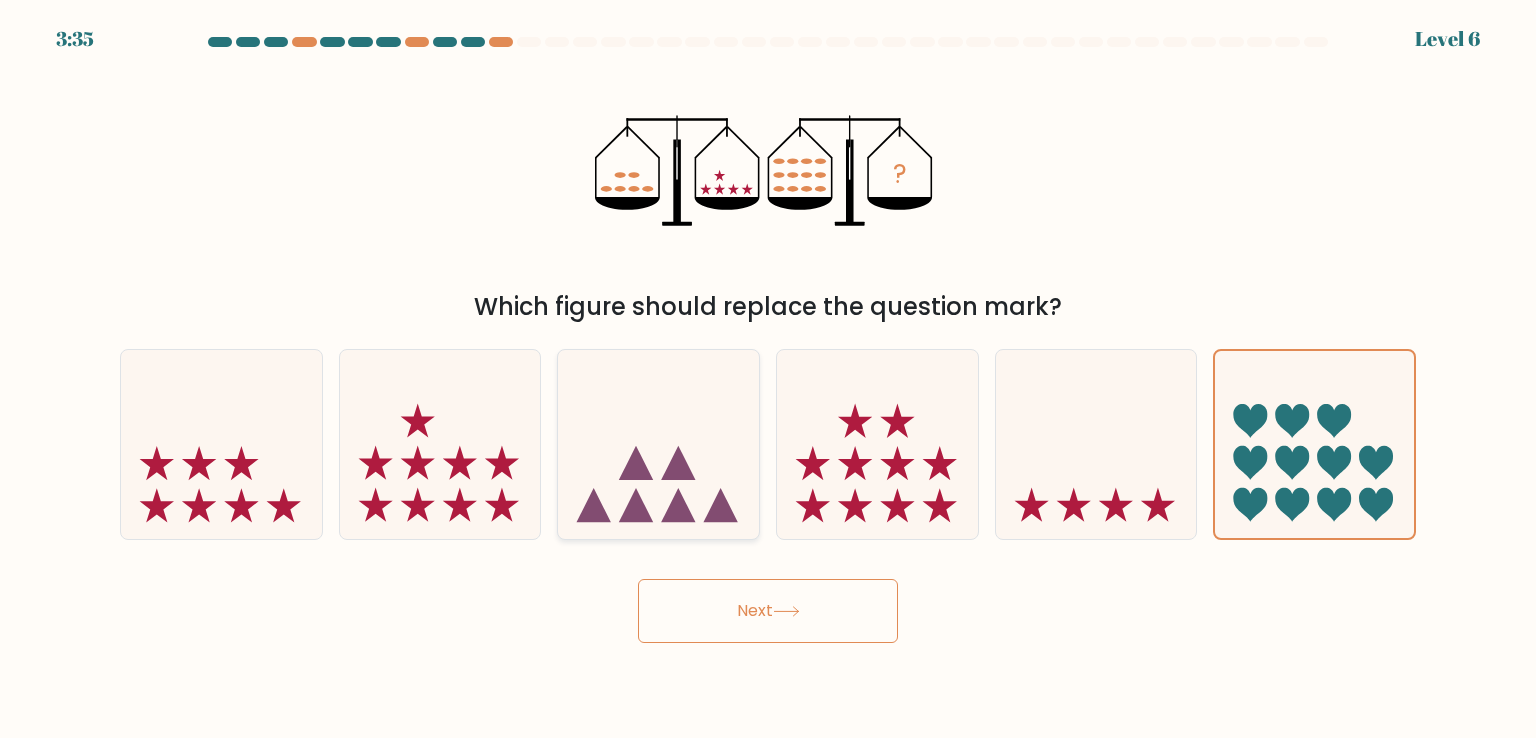 click at bounding box center (658, 444) 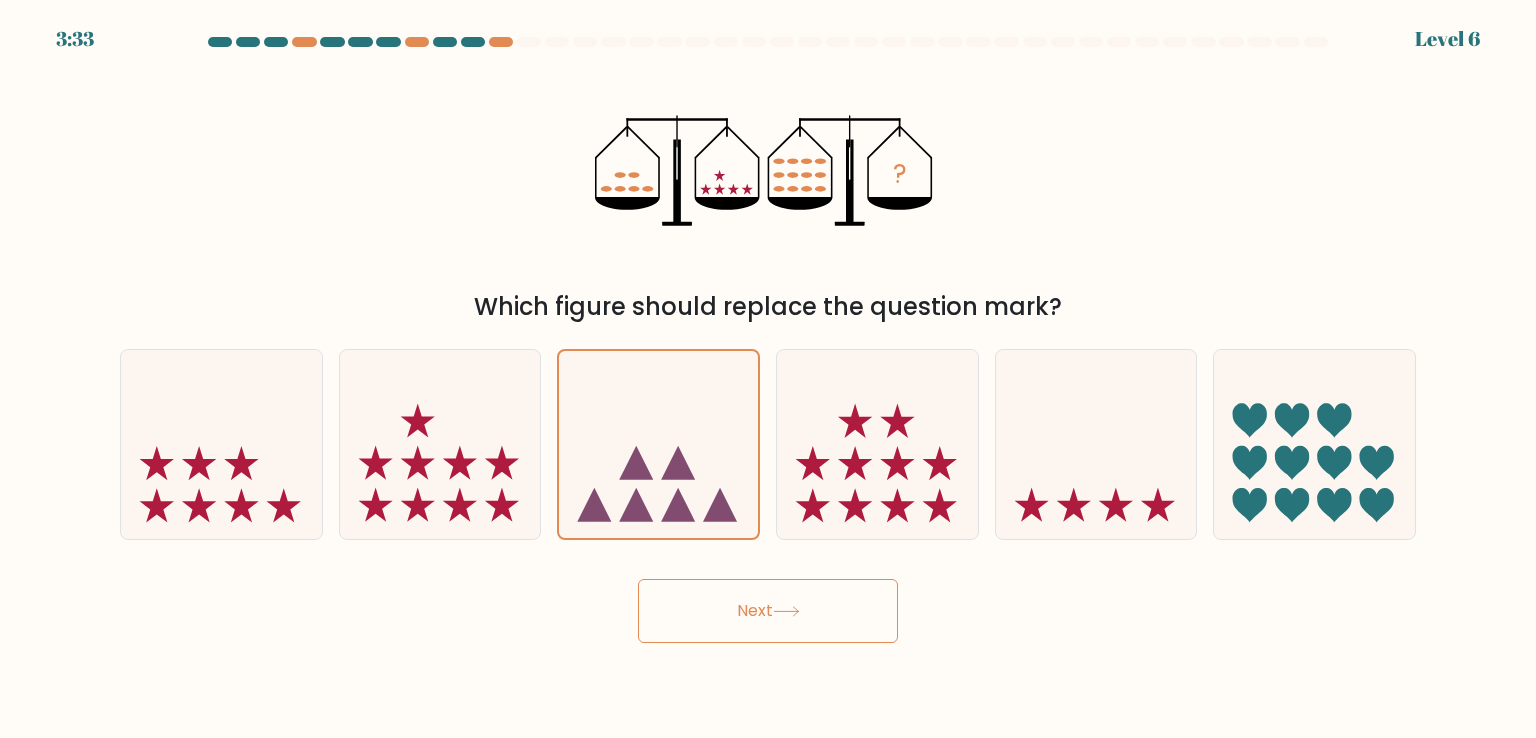 click on "Next" at bounding box center (768, 611) 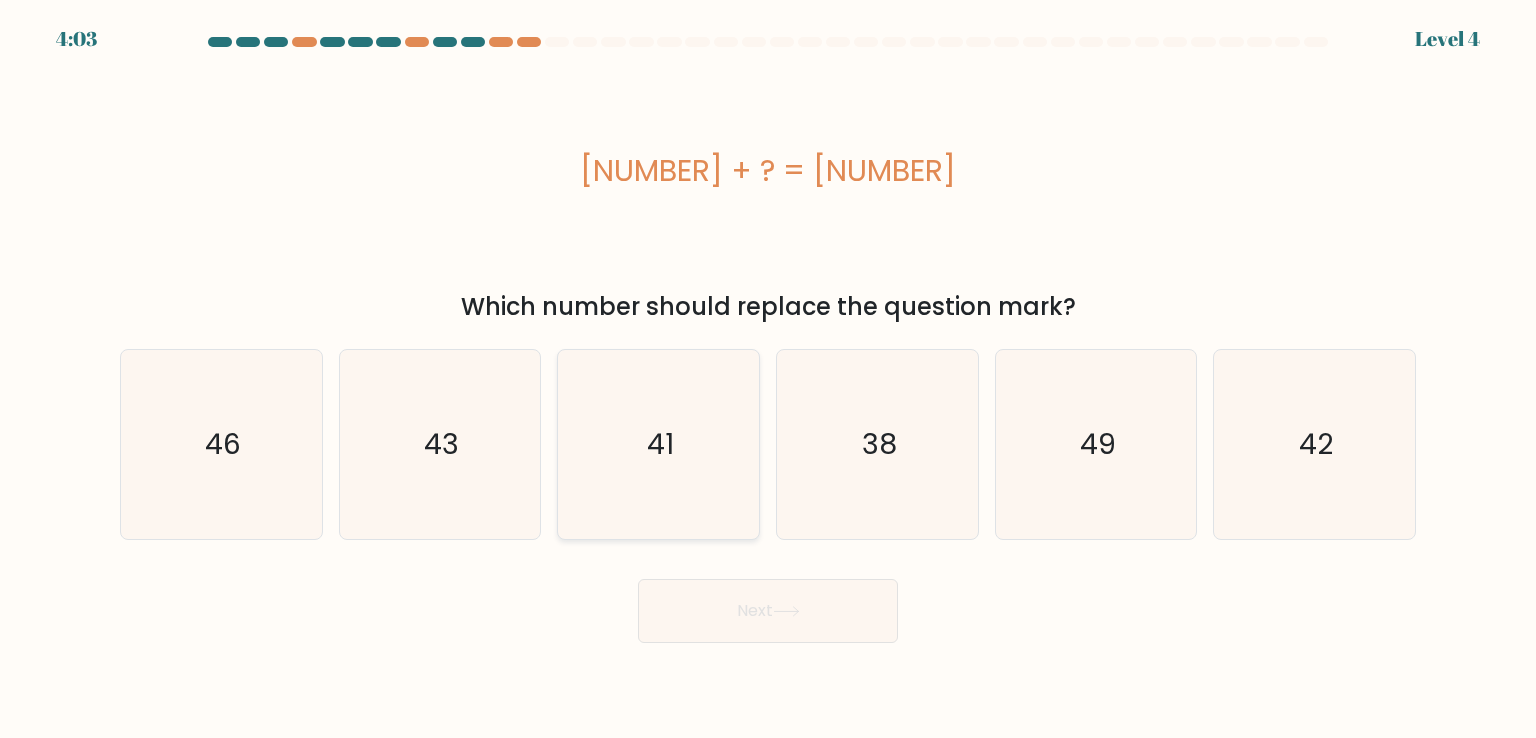 click on "41" at bounding box center (658, 444) 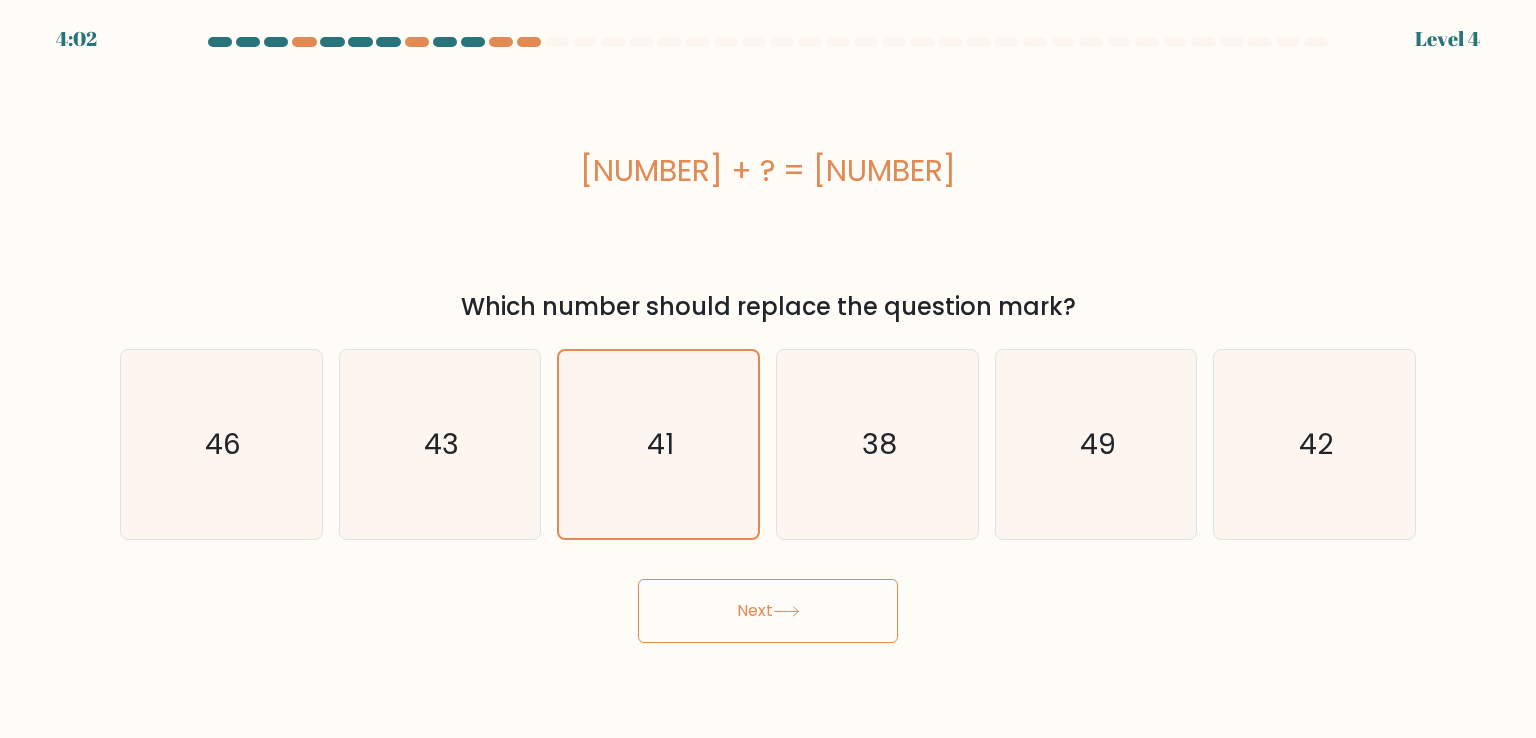 click on "Next" at bounding box center [768, 611] 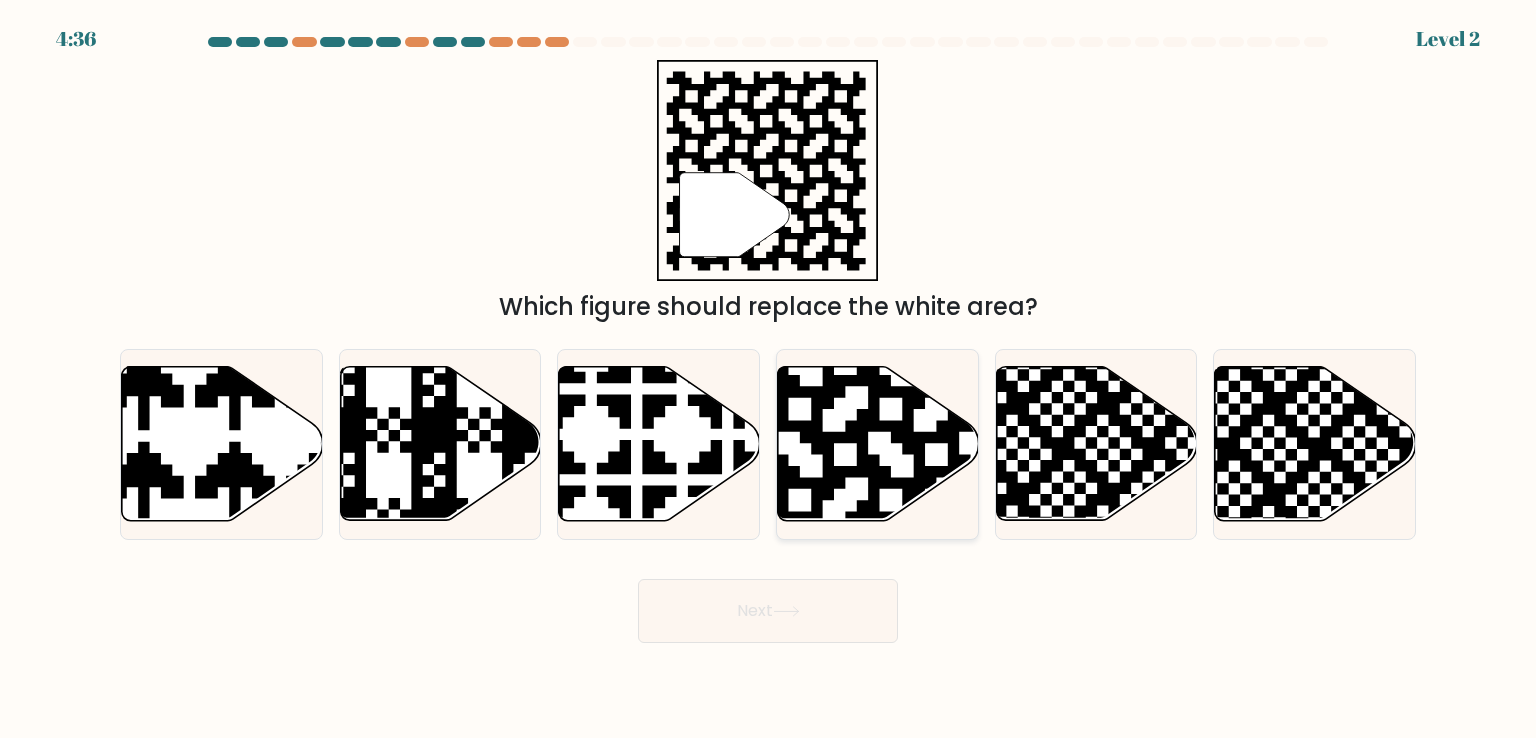 click at bounding box center [878, 444] 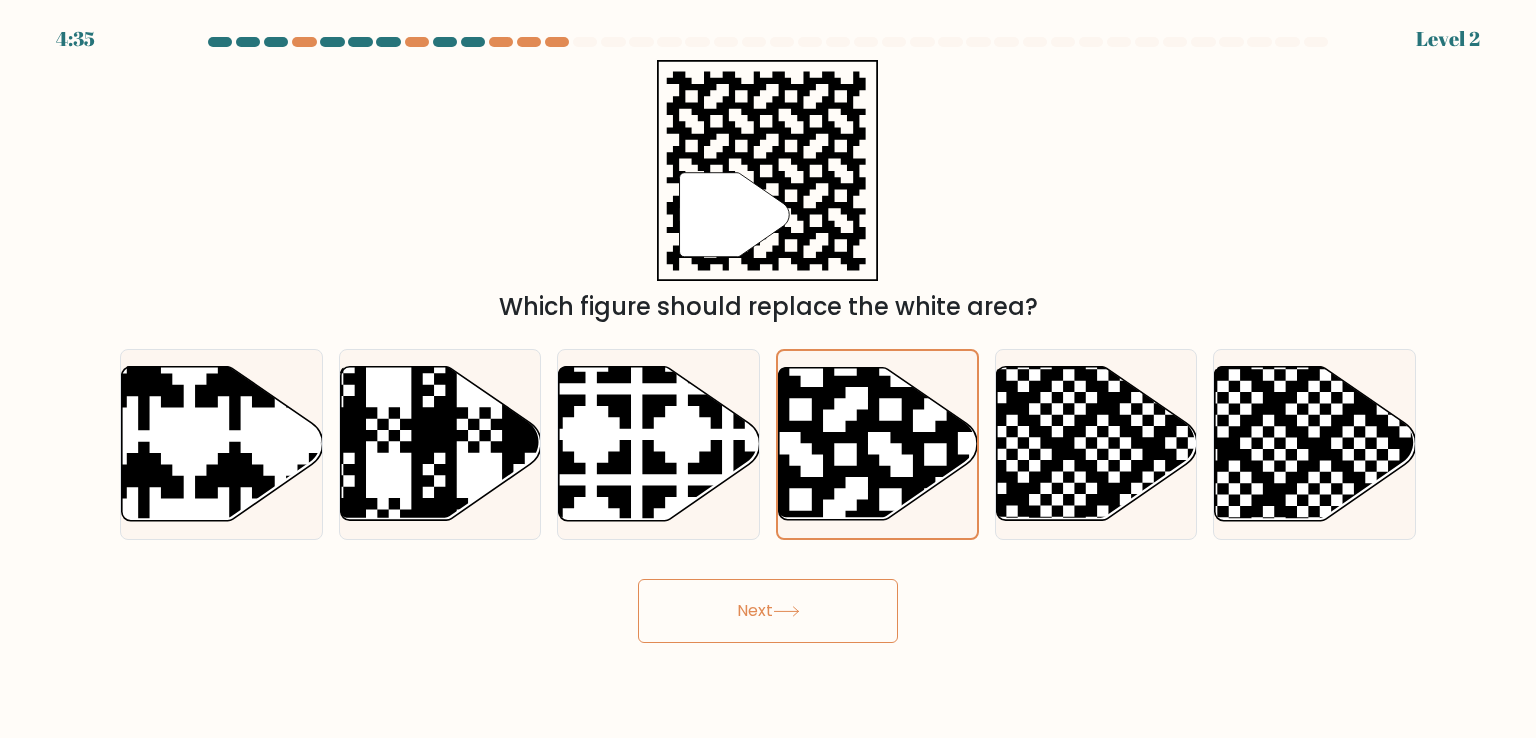 click on "Next" at bounding box center (768, 611) 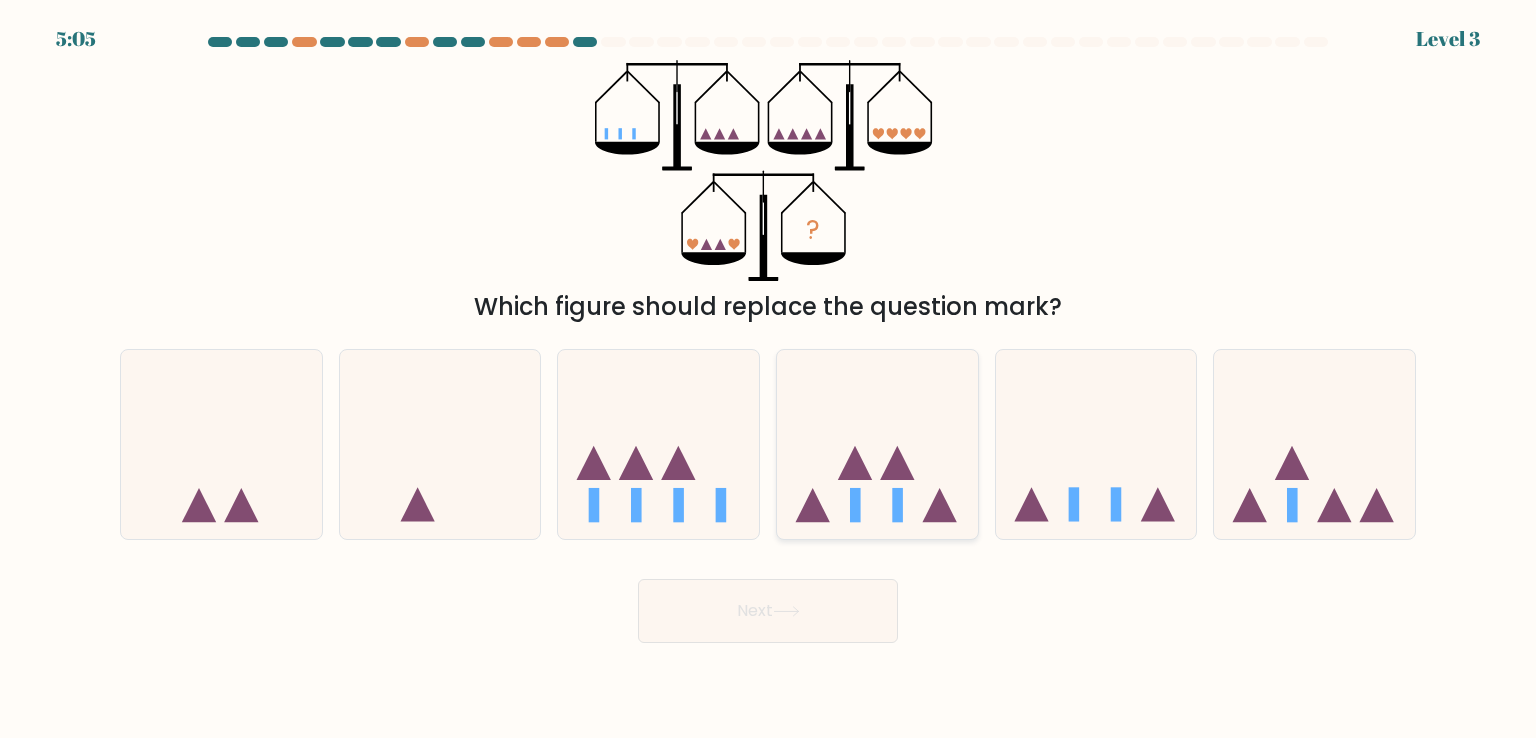 click at bounding box center [855, 505] 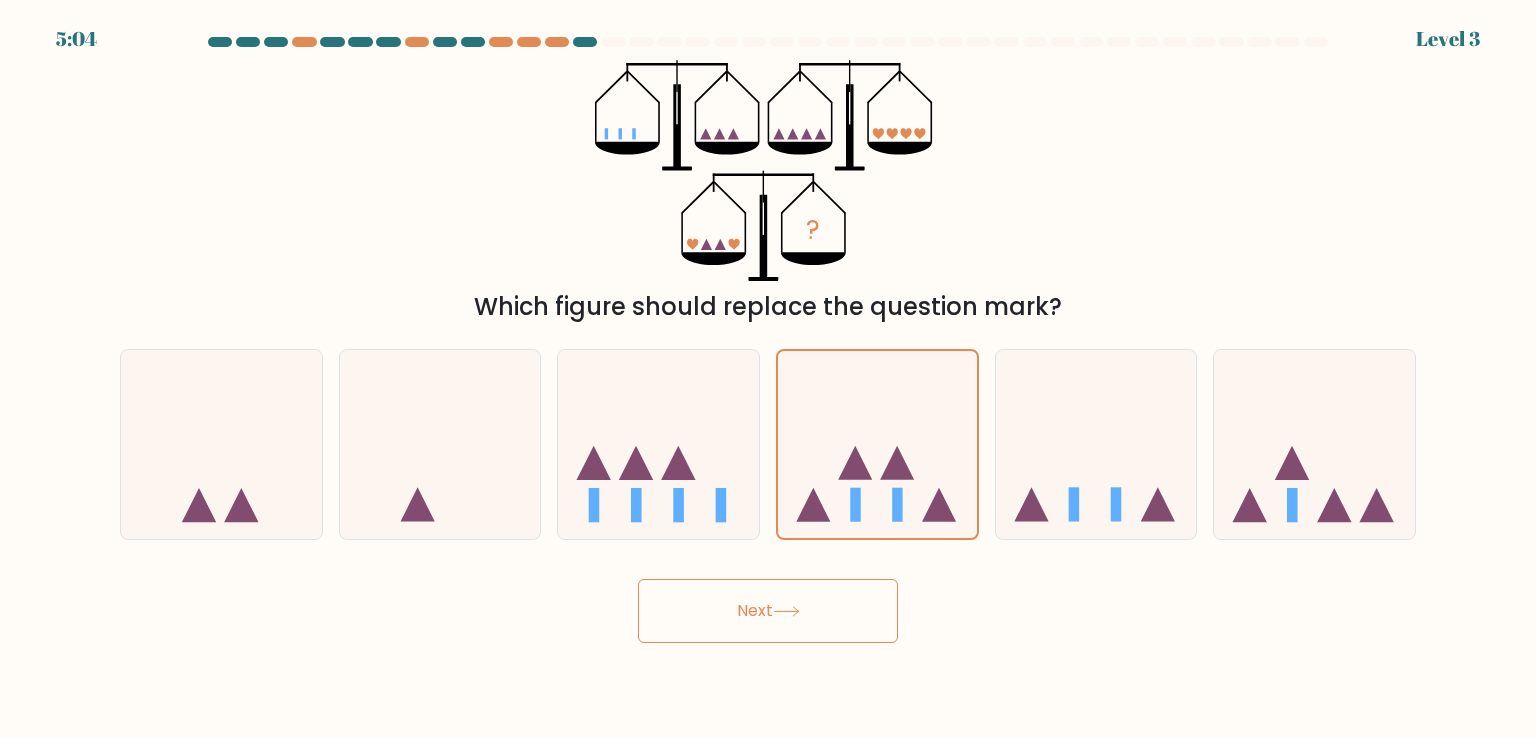 click at bounding box center (786, 611) 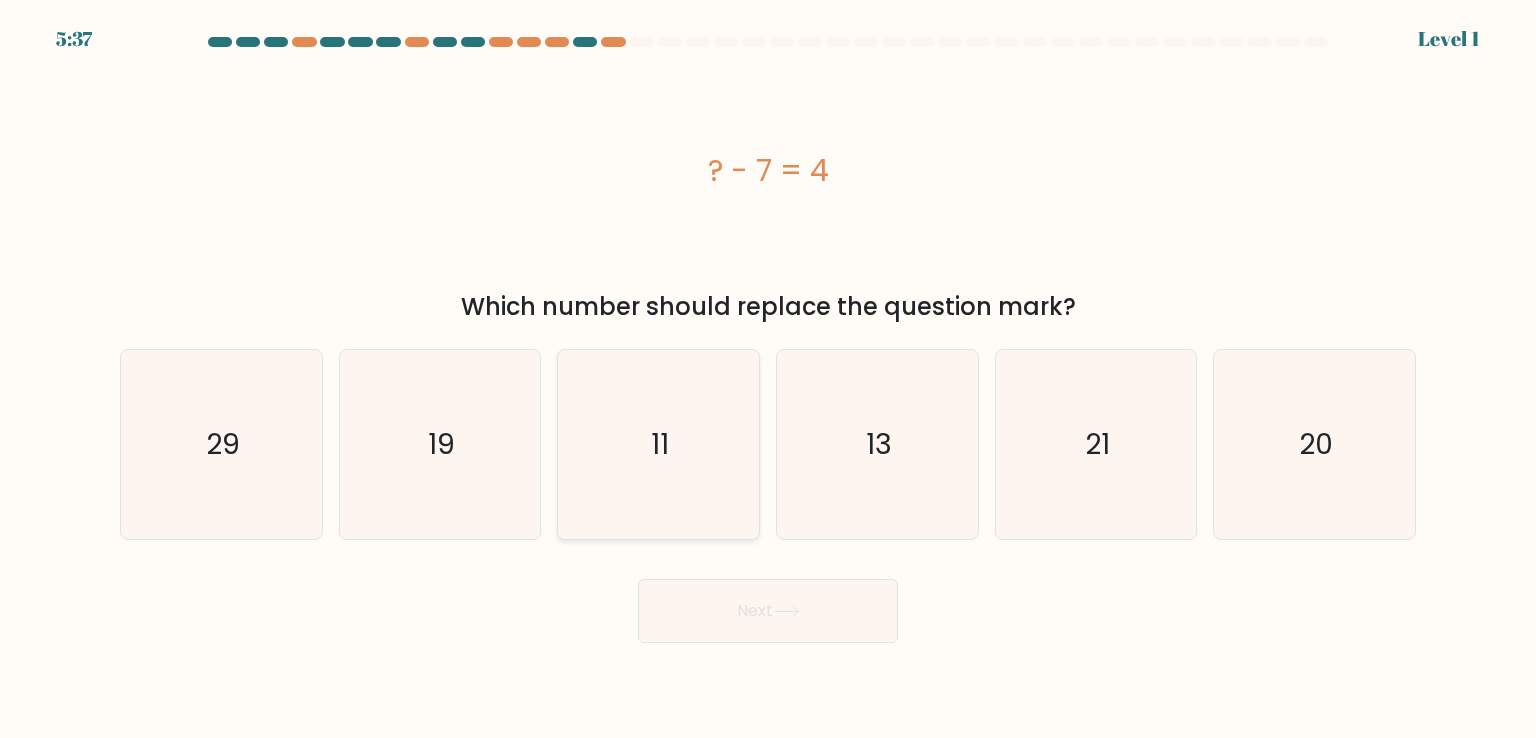 click on "11" at bounding box center (661, 444) 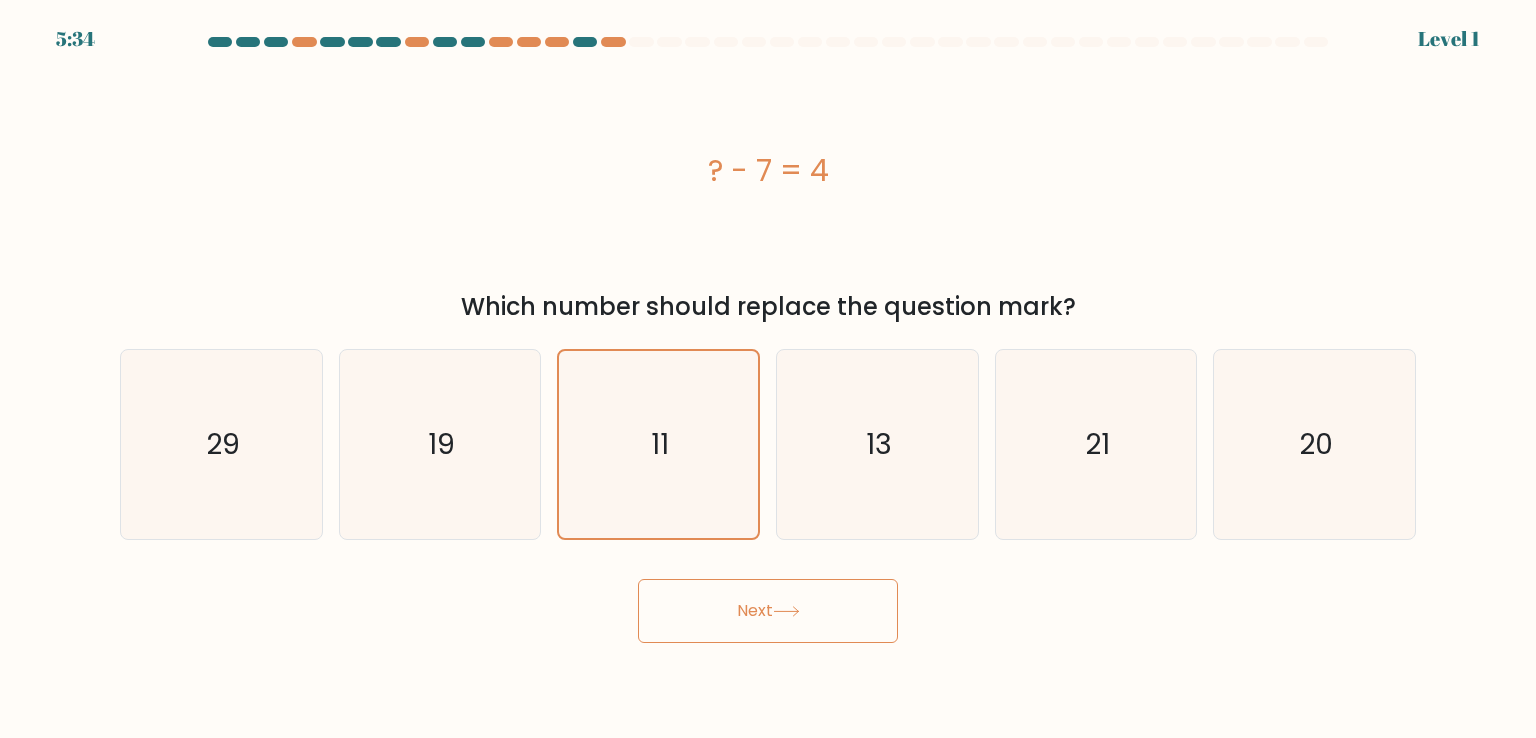 click on "Next" at bounding box center [768, 611] 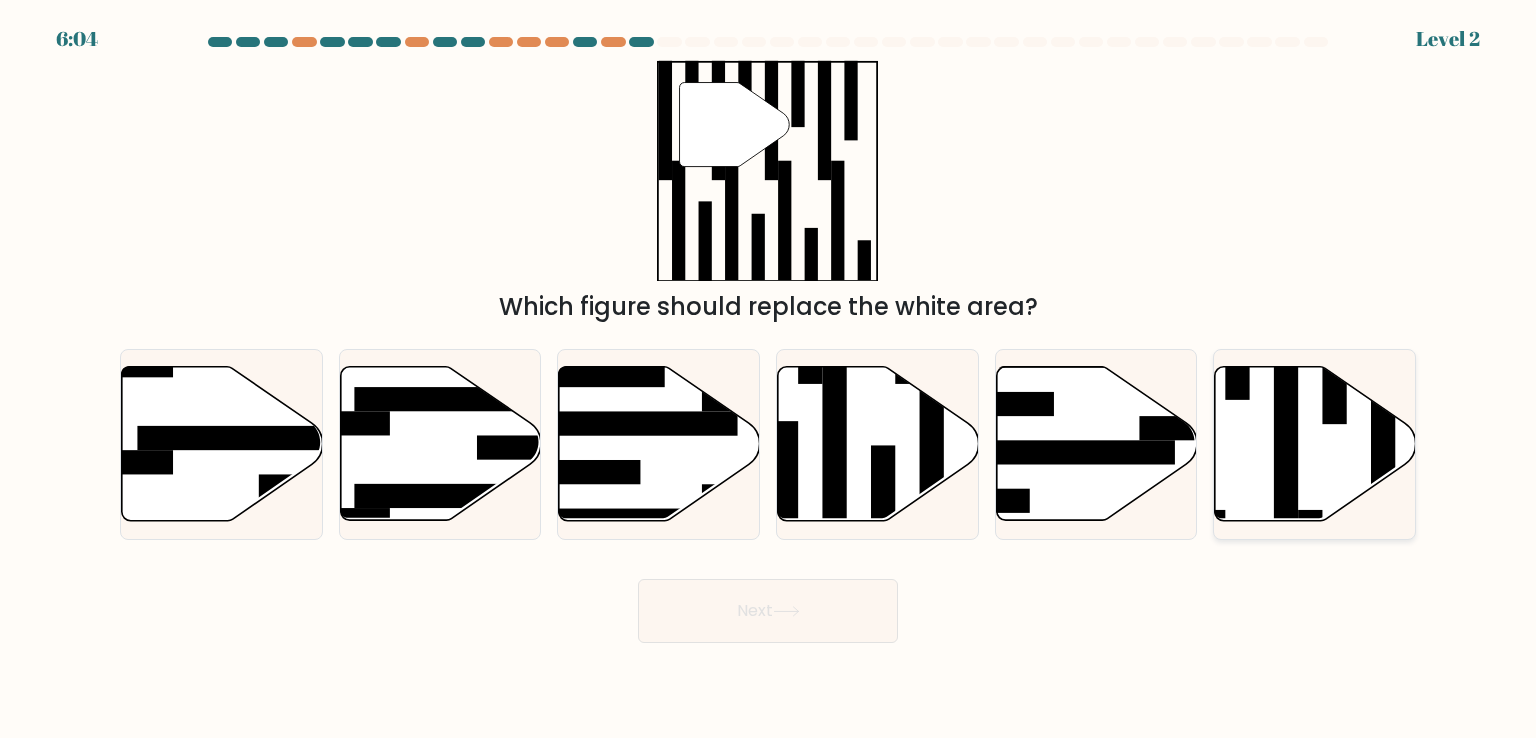 click at bounding box center [1315, 444] 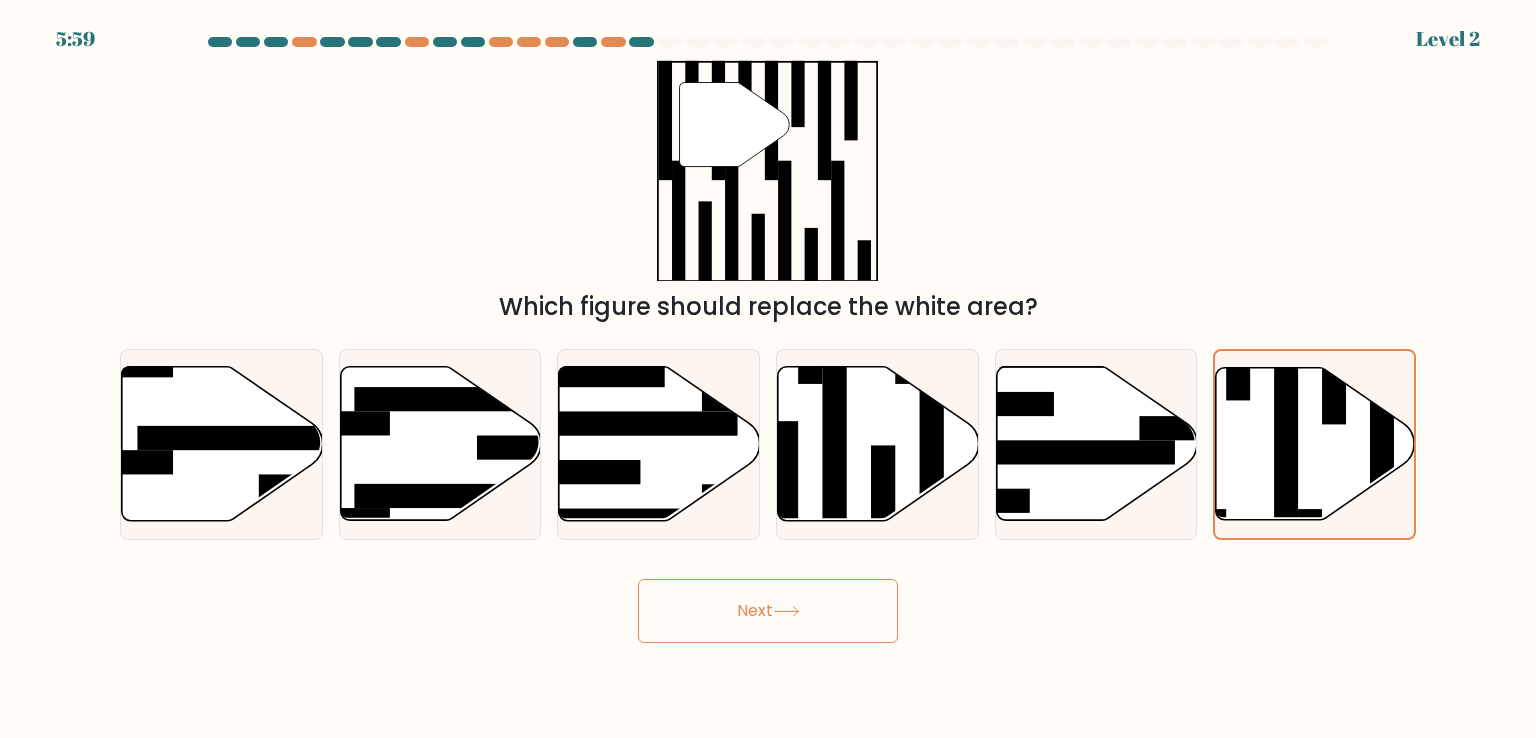 click on "Next" at bounding box center (768, 611) 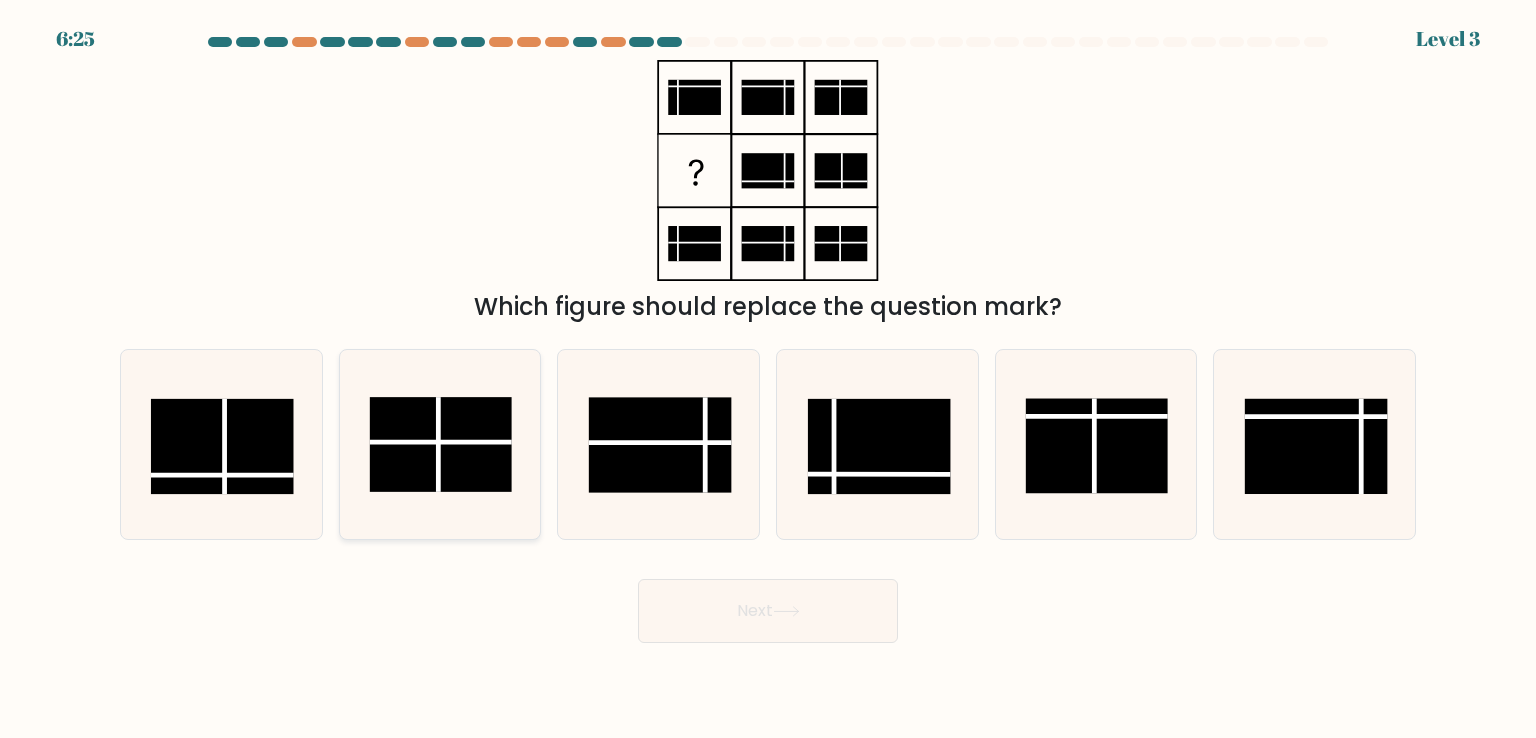 click at bounding box center (441, 445) 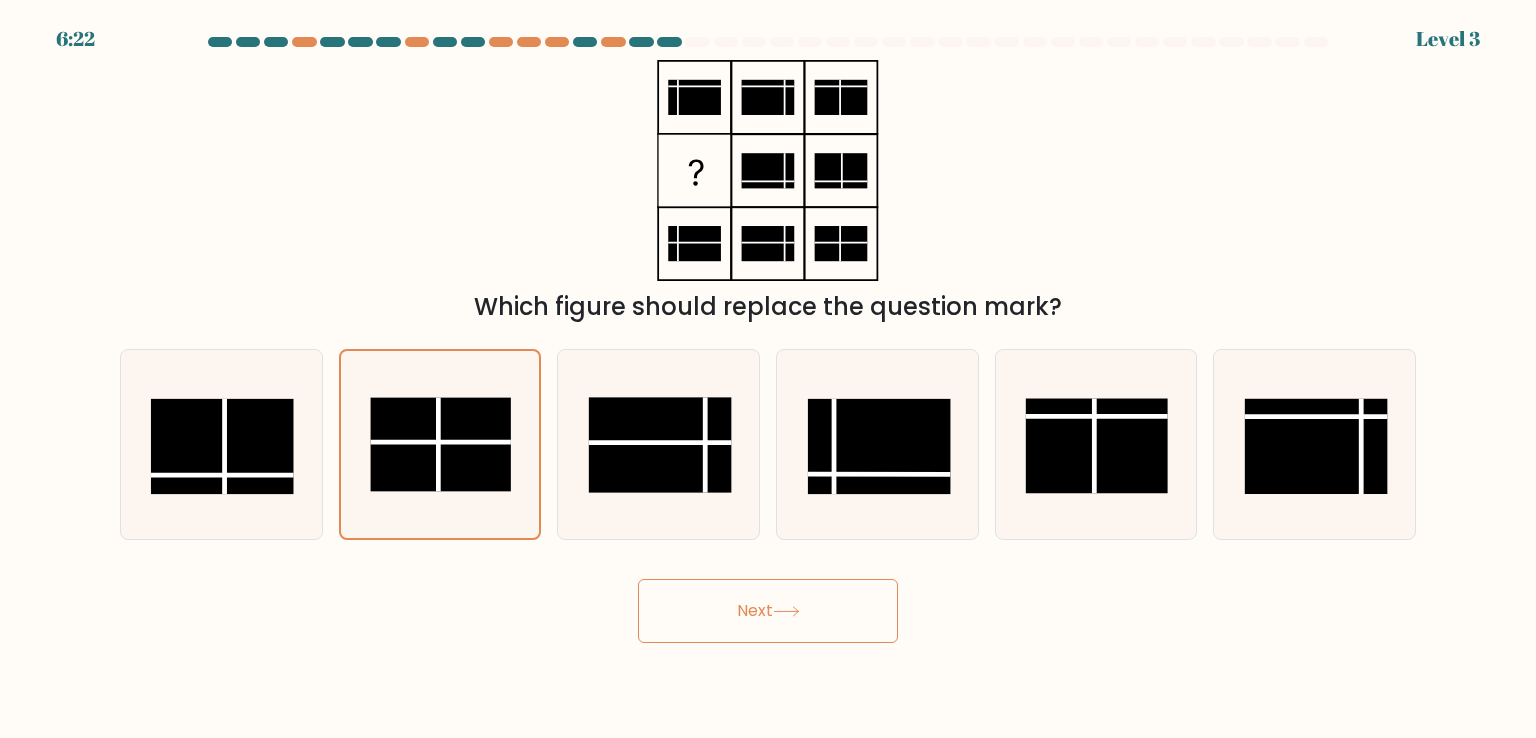 click at bounding box center (786, 611) 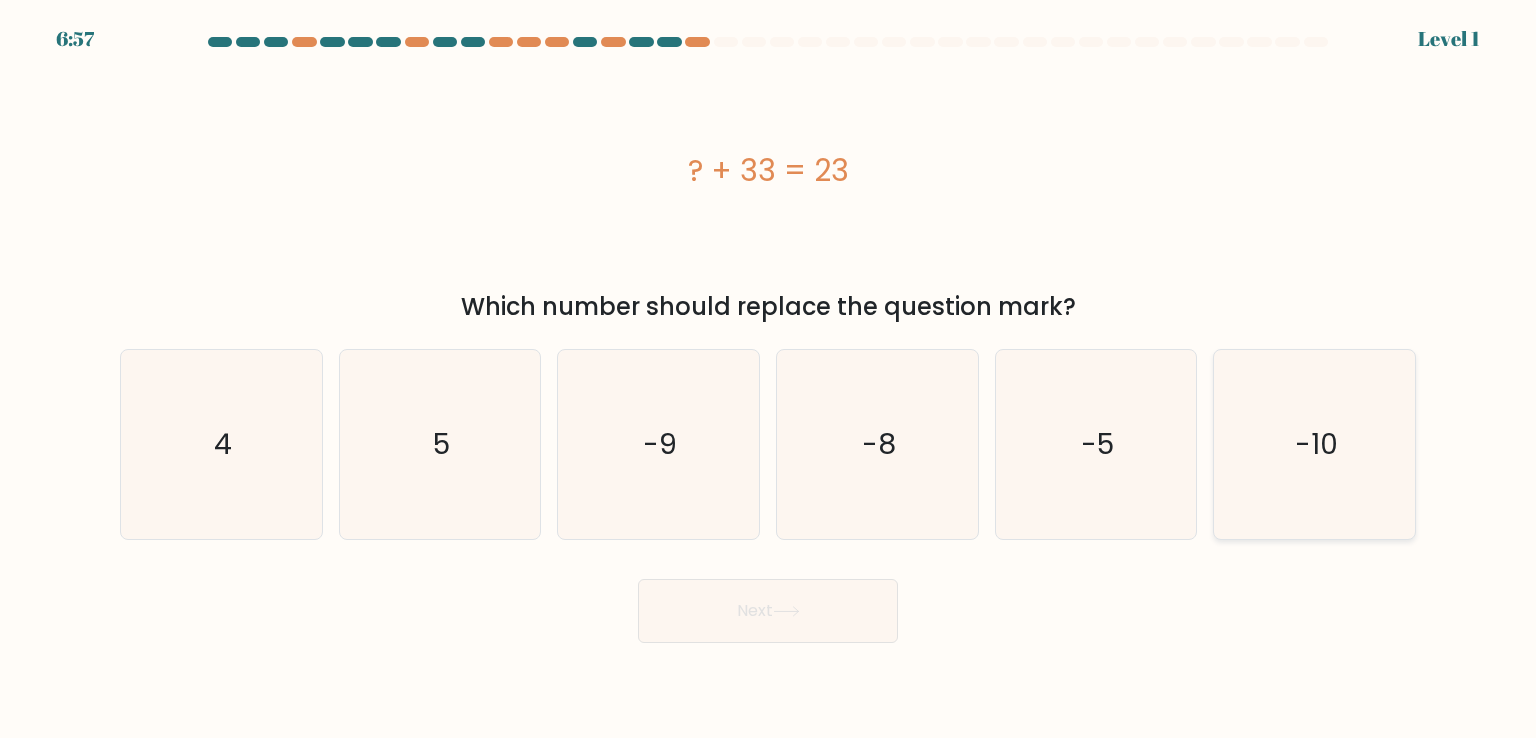 click on "-10" at bounding box center (1314, 444) 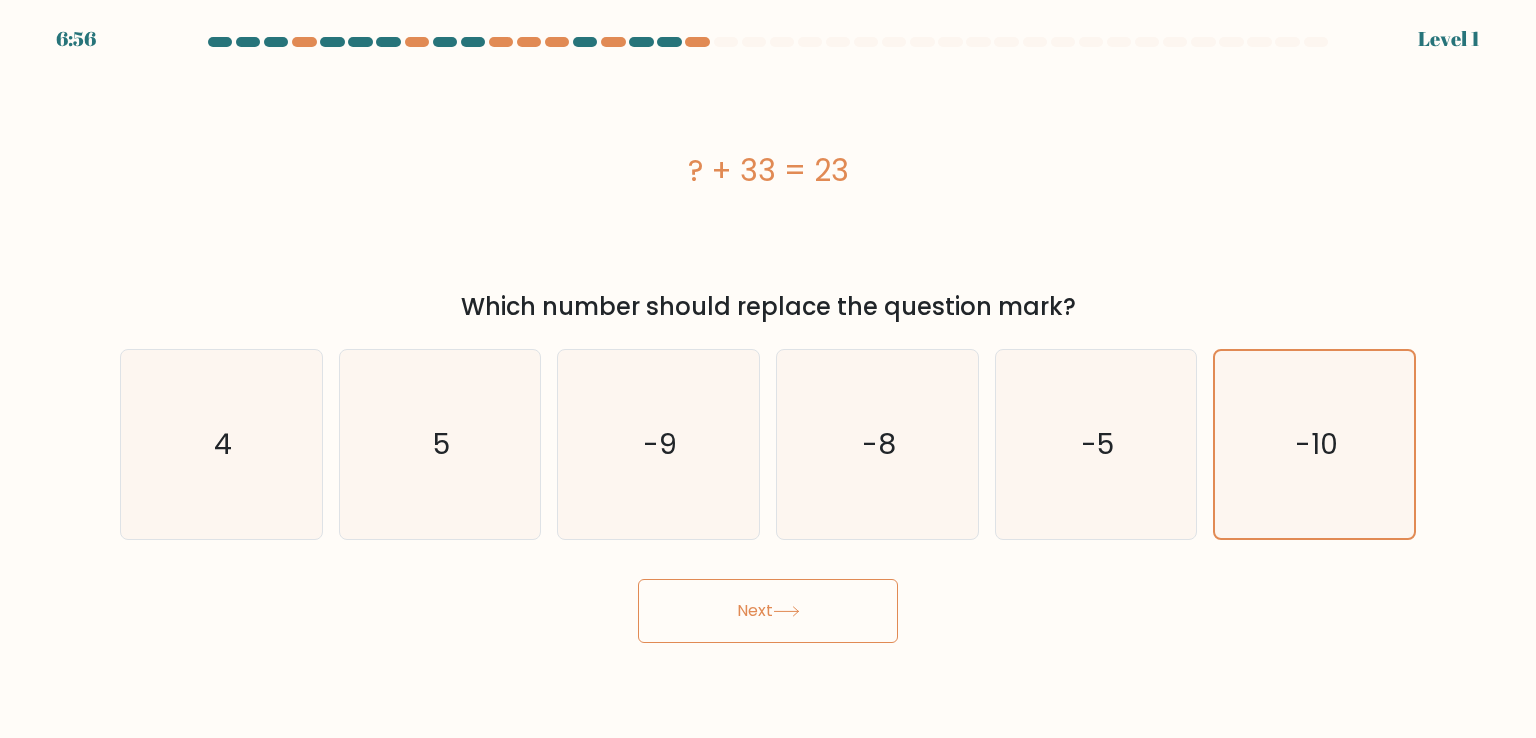 click on "Next" at bounding box center [768, 611] 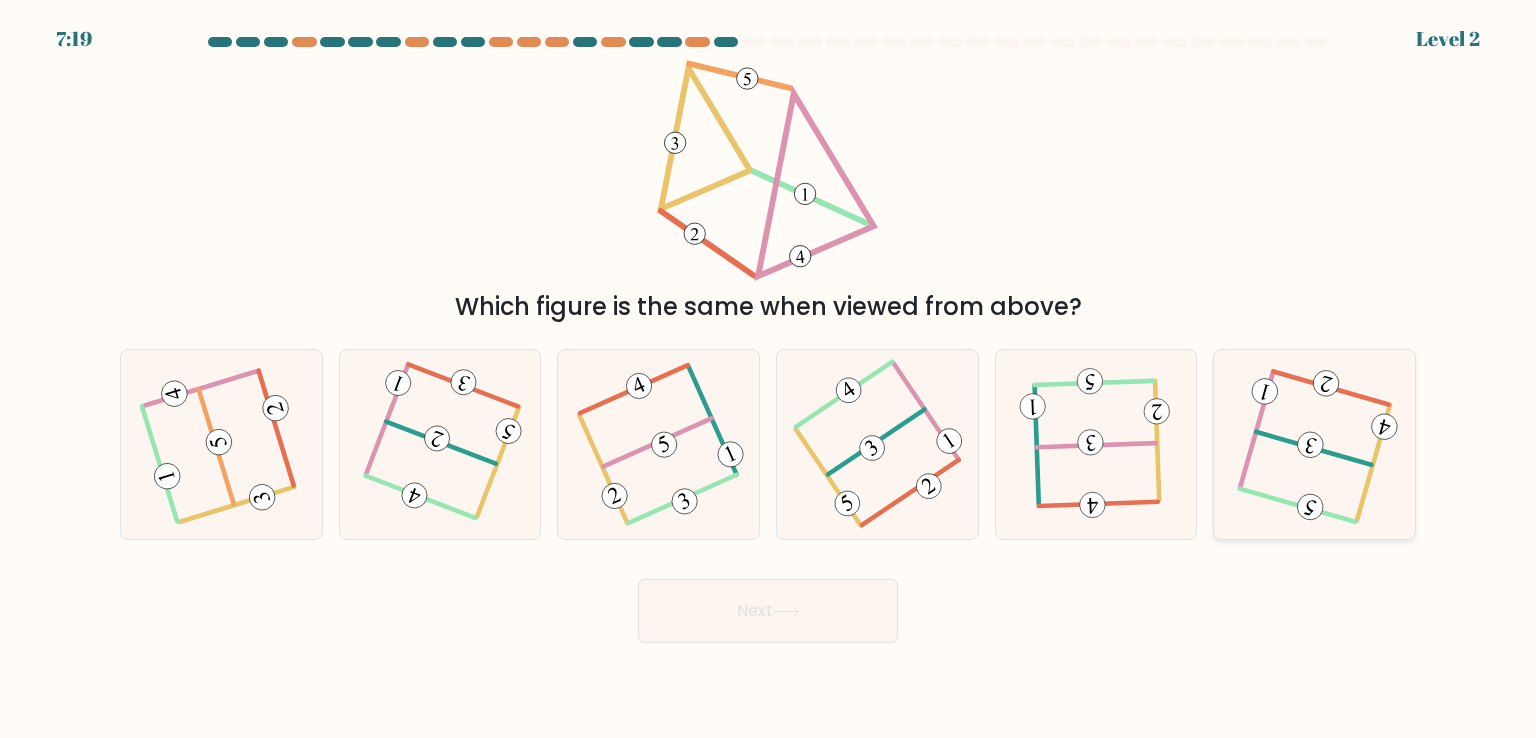 click at bounding box center (1314, 444) 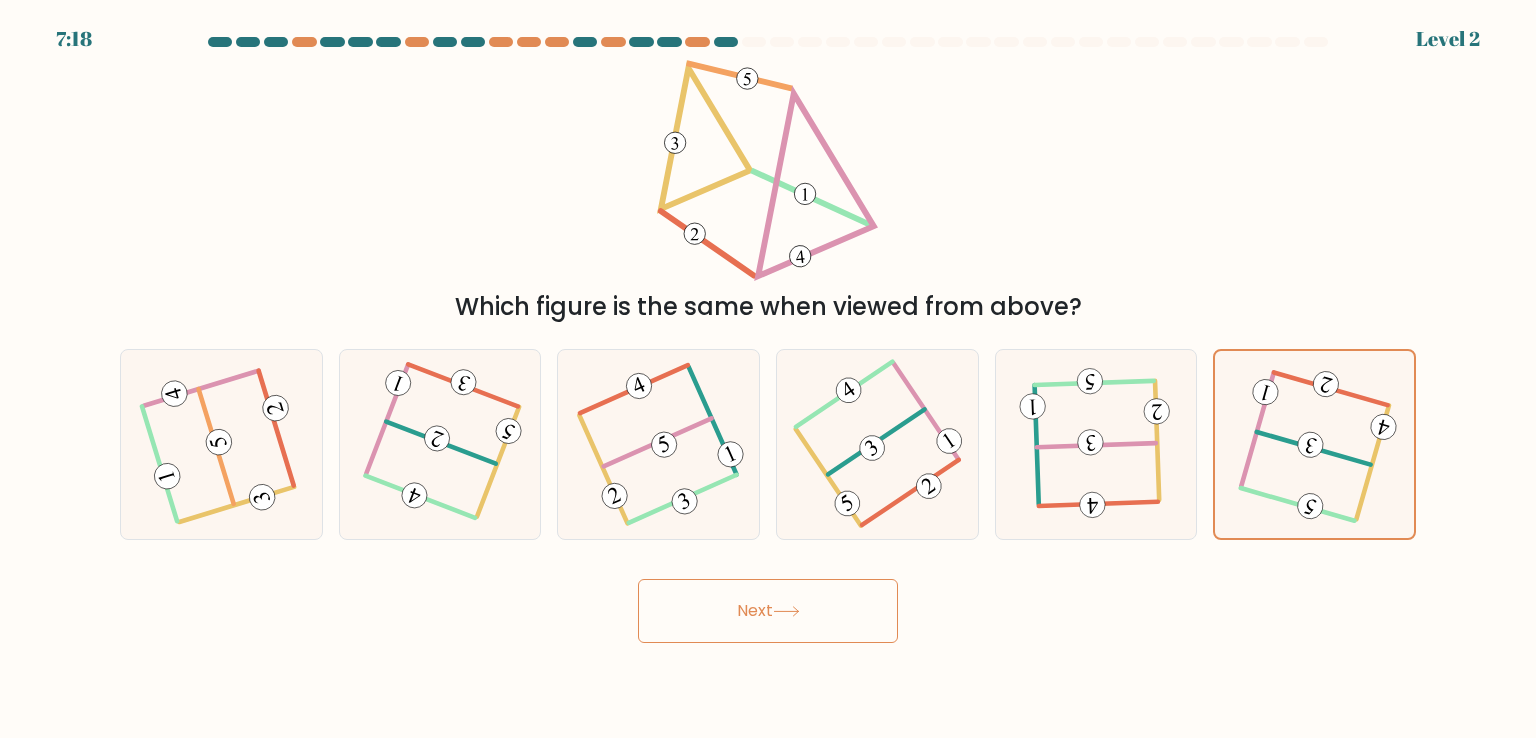 click on "7:18
Level 2" at bounding box center (768, 369) 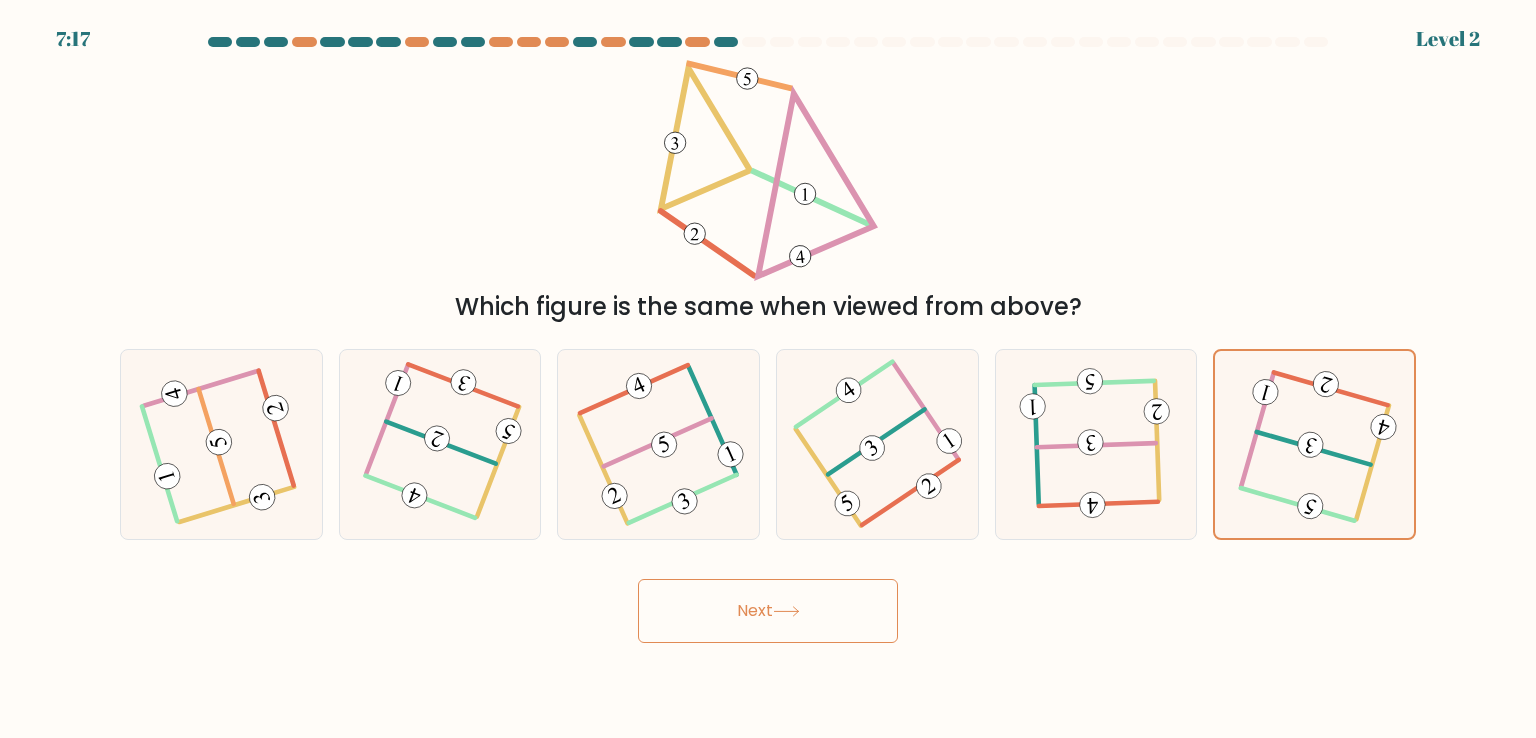 click on "Next" at bounding box center (768, 611) 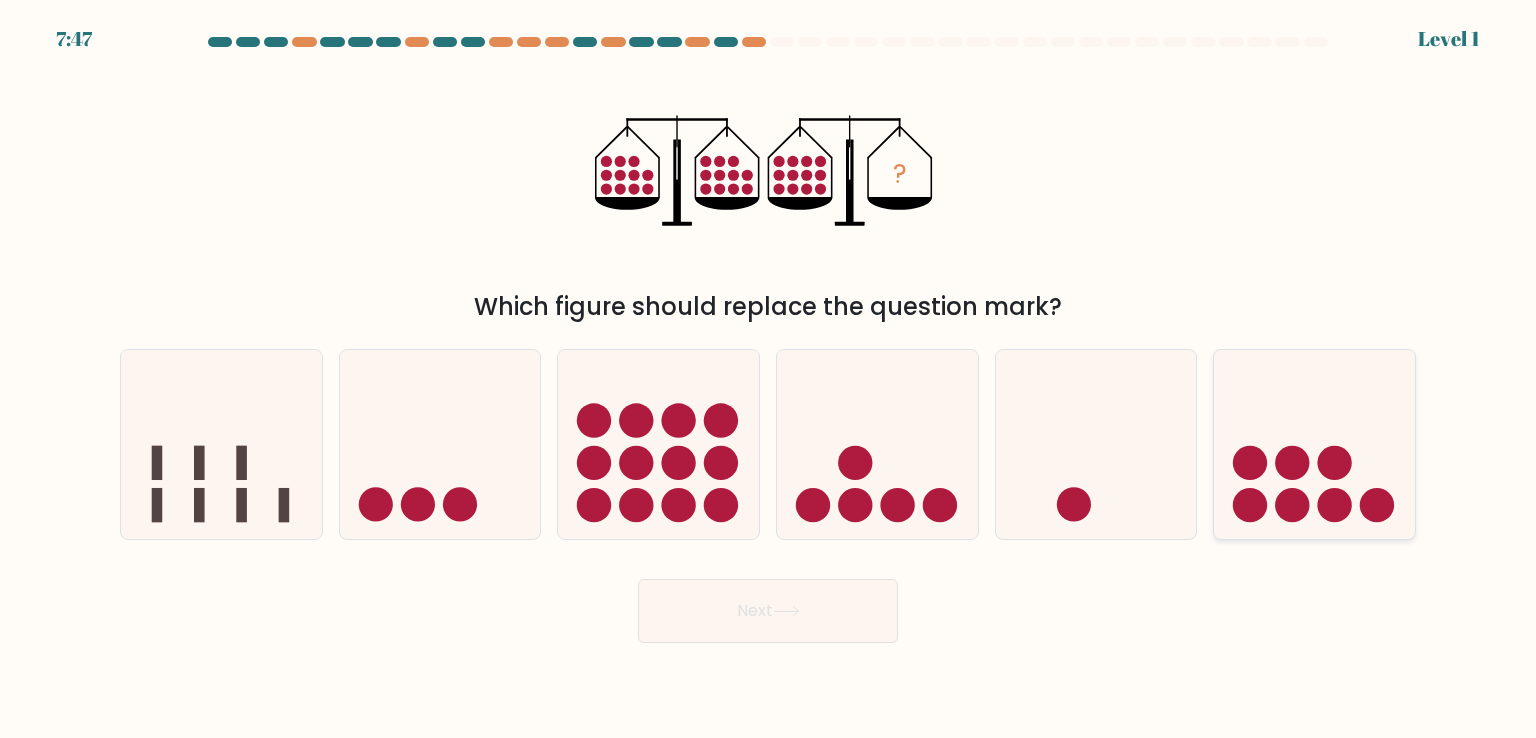 click at bounding box center (1314, 444) 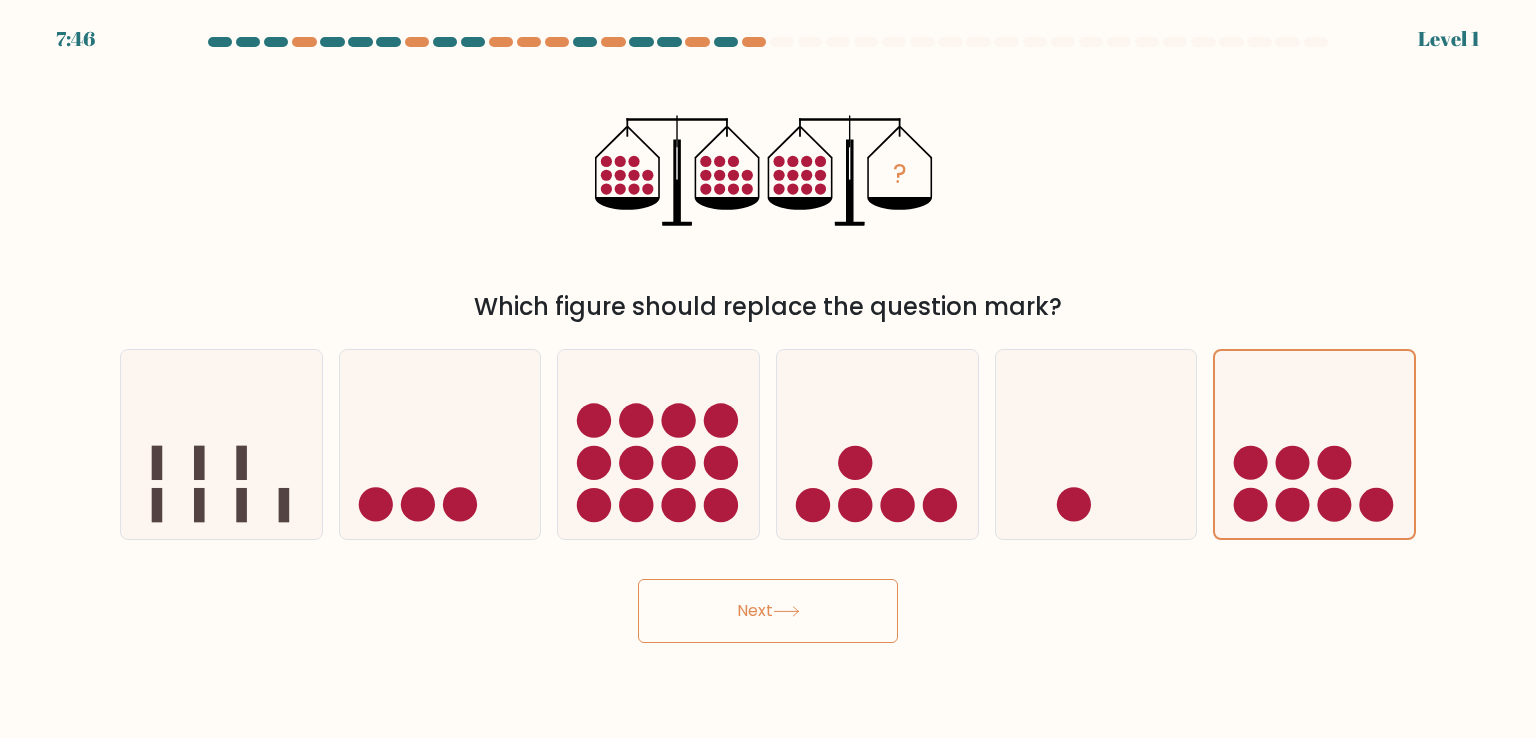 click on "Next" at bounding box center [768, 611] 